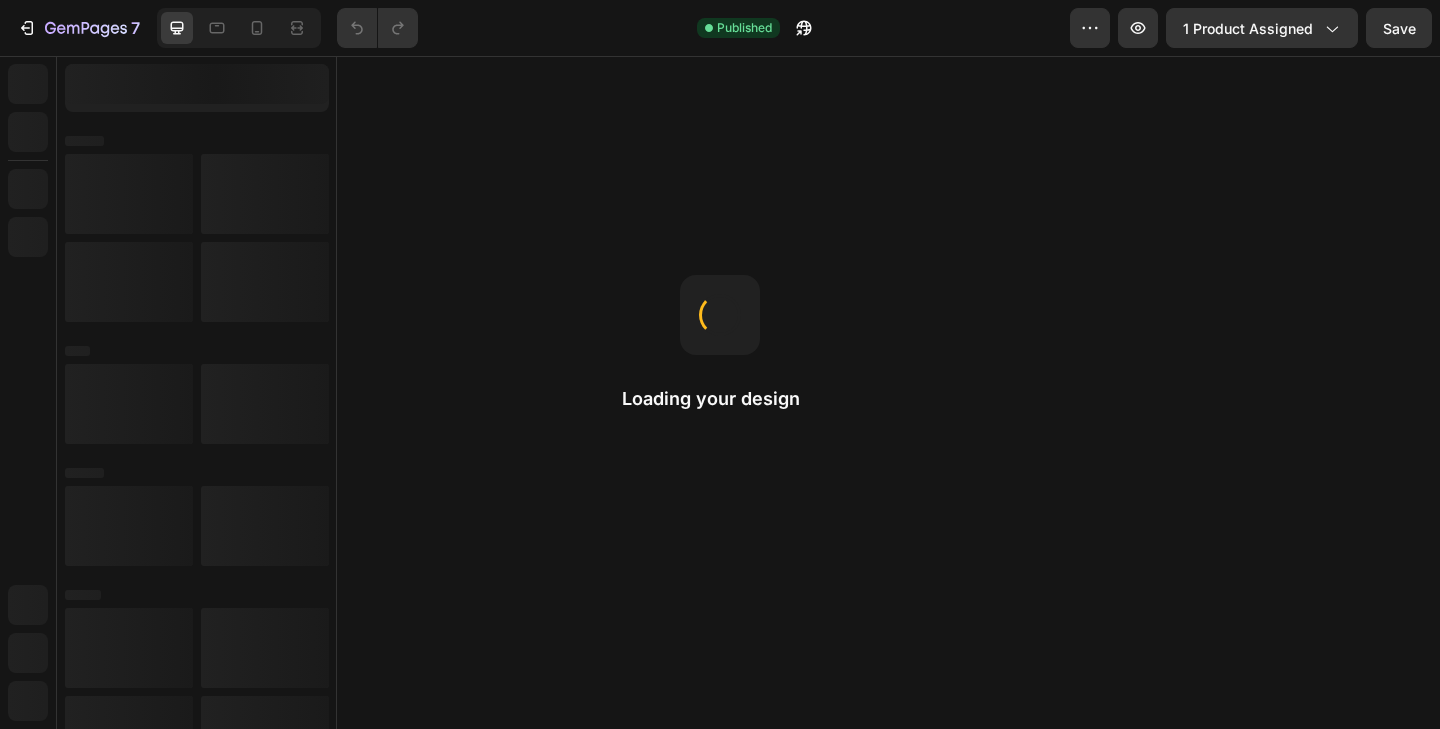 scroll, scrollTop: 0, scrollLeft: 0, axis: both 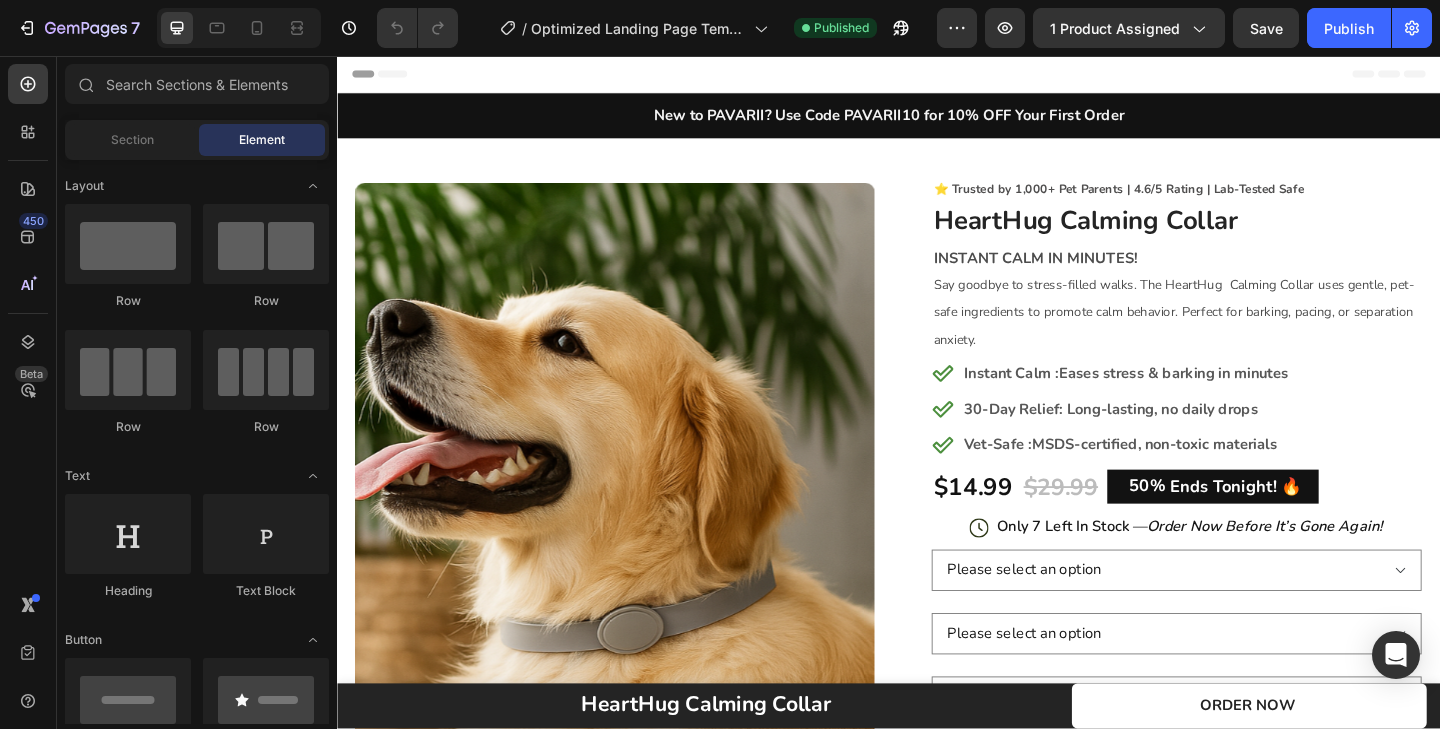select on "Little Pup" 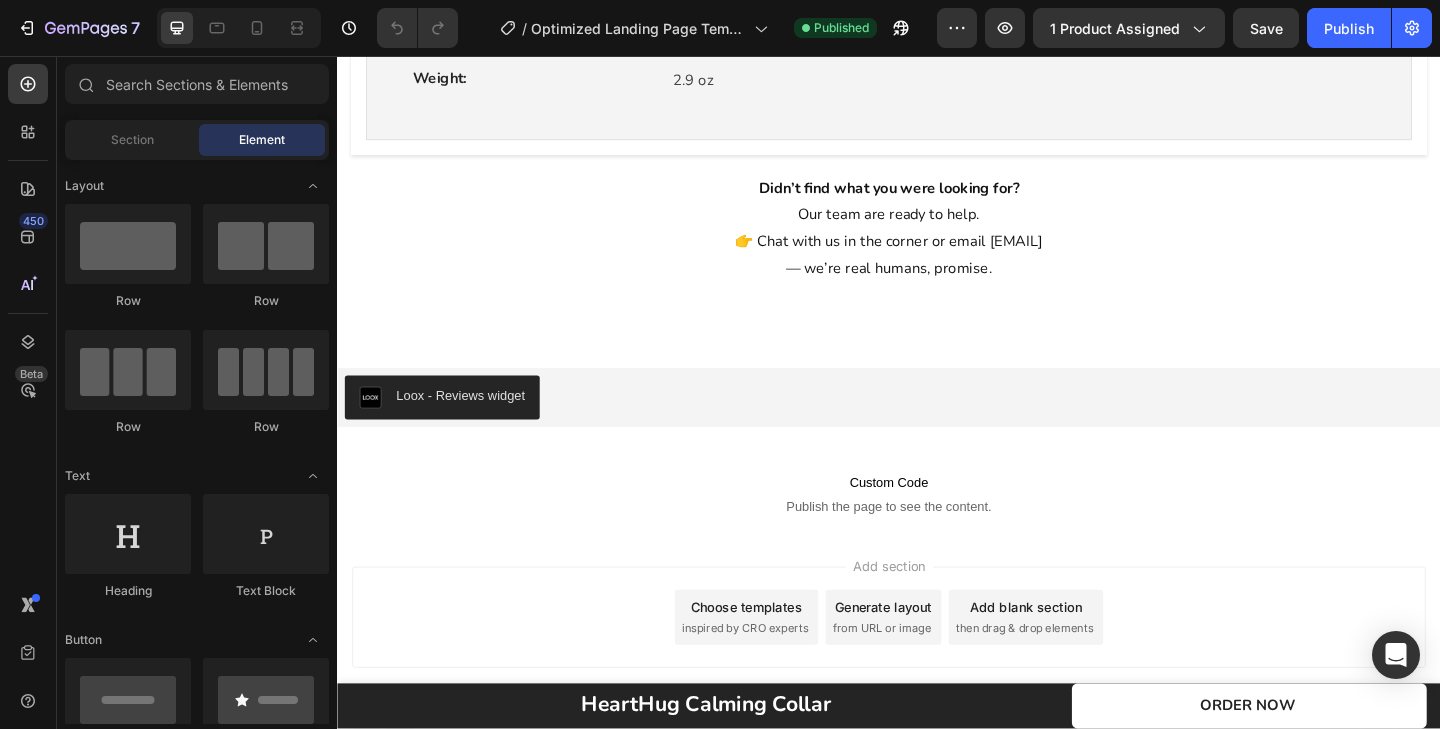 scroll, scrollTop: 5923, scrollLeft: 0, axis: vertical 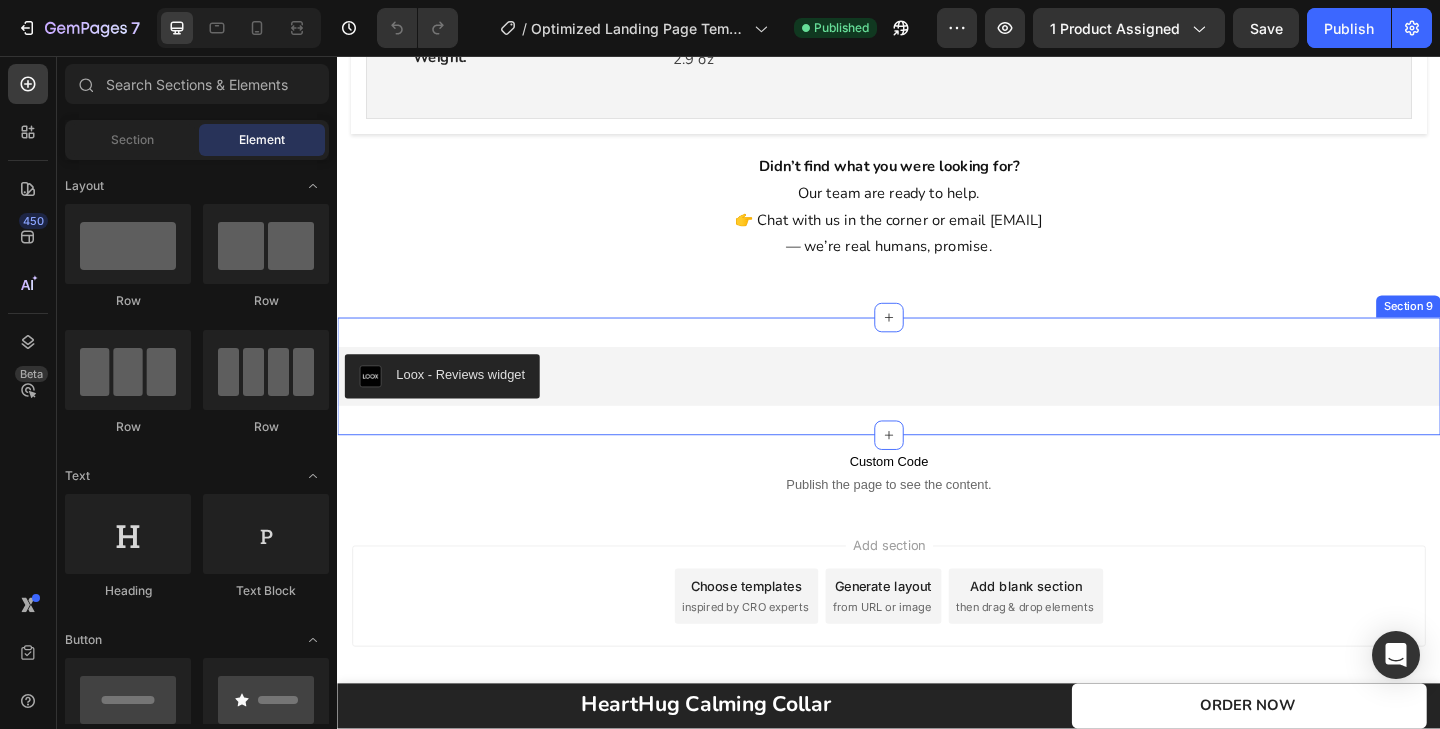 click on "Loox - Reviews widget Loox Section 9" at bounding box center (937, 405) 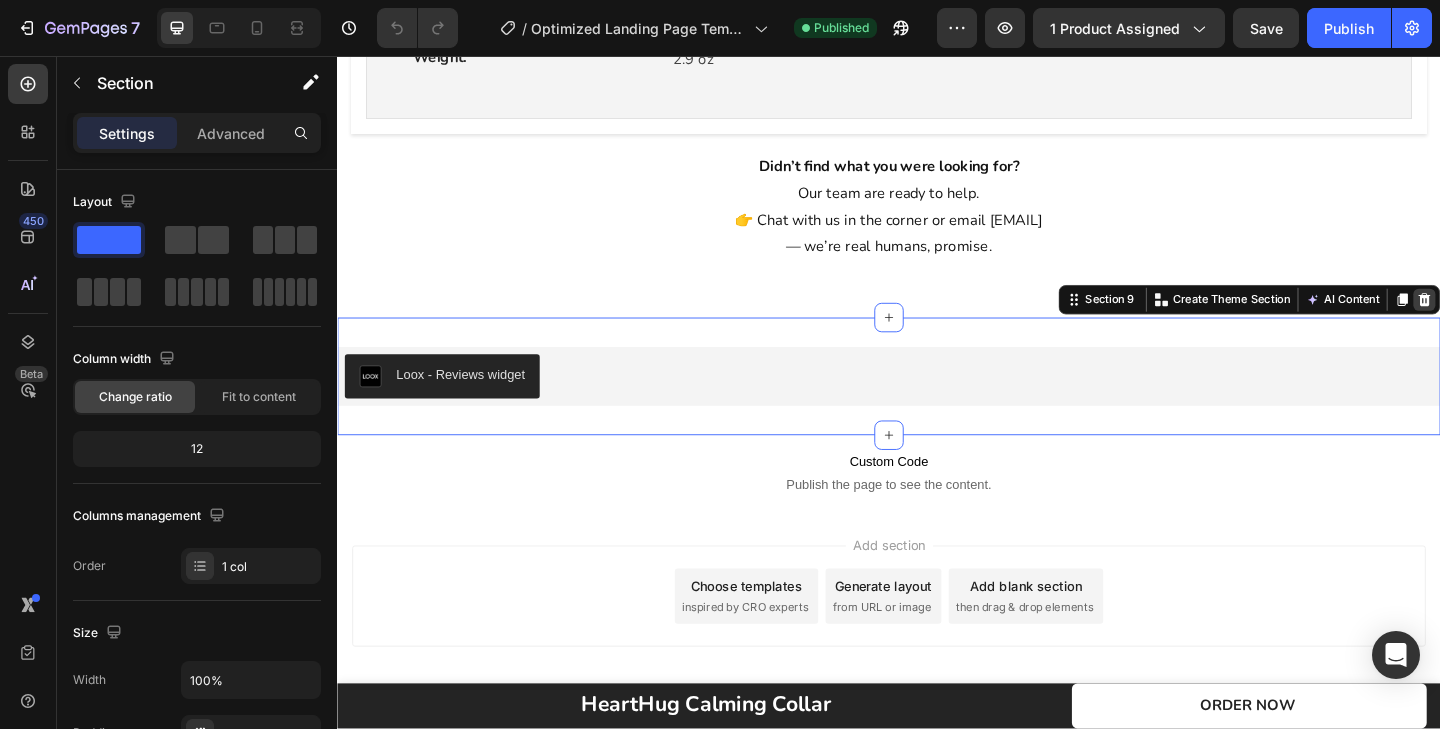 click 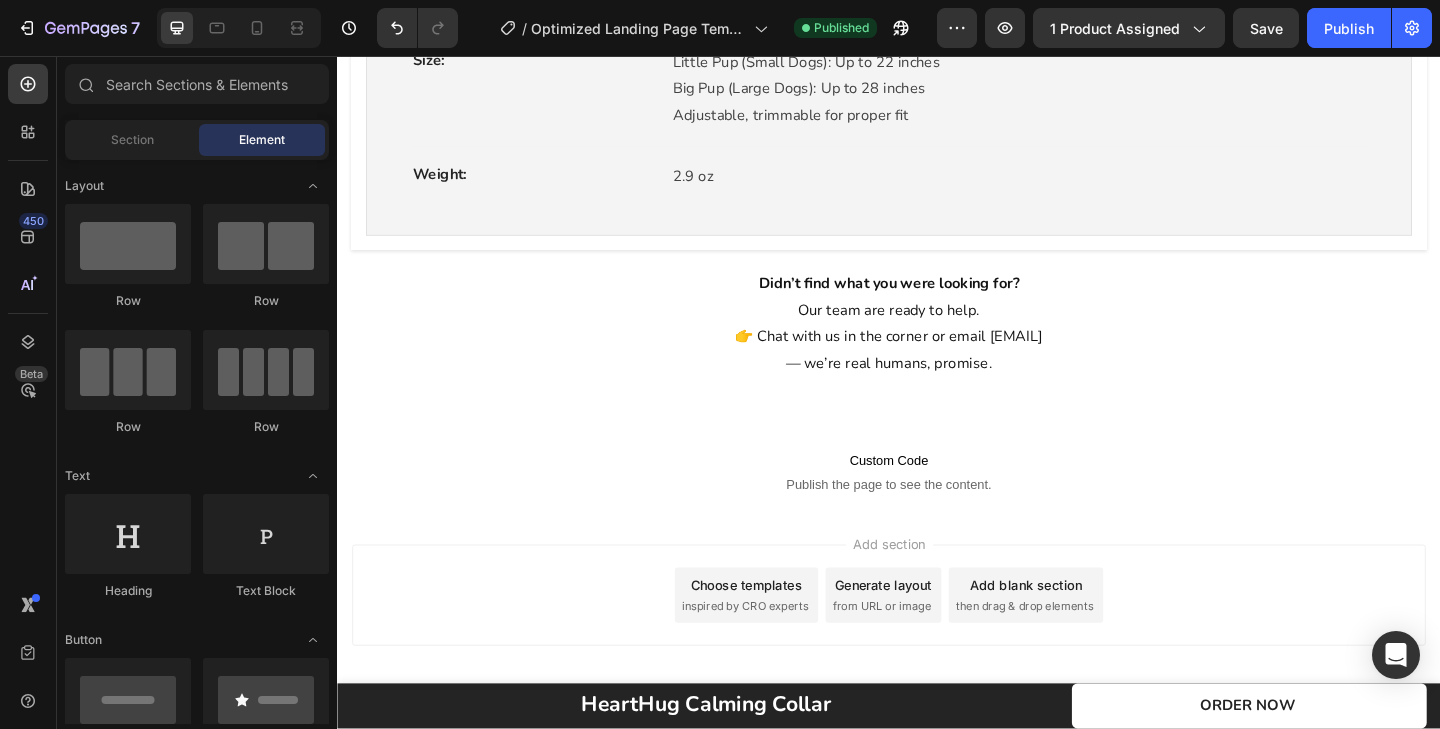 scroll, scrollTop: 5795, scrollLeft: 0, axis: vertical 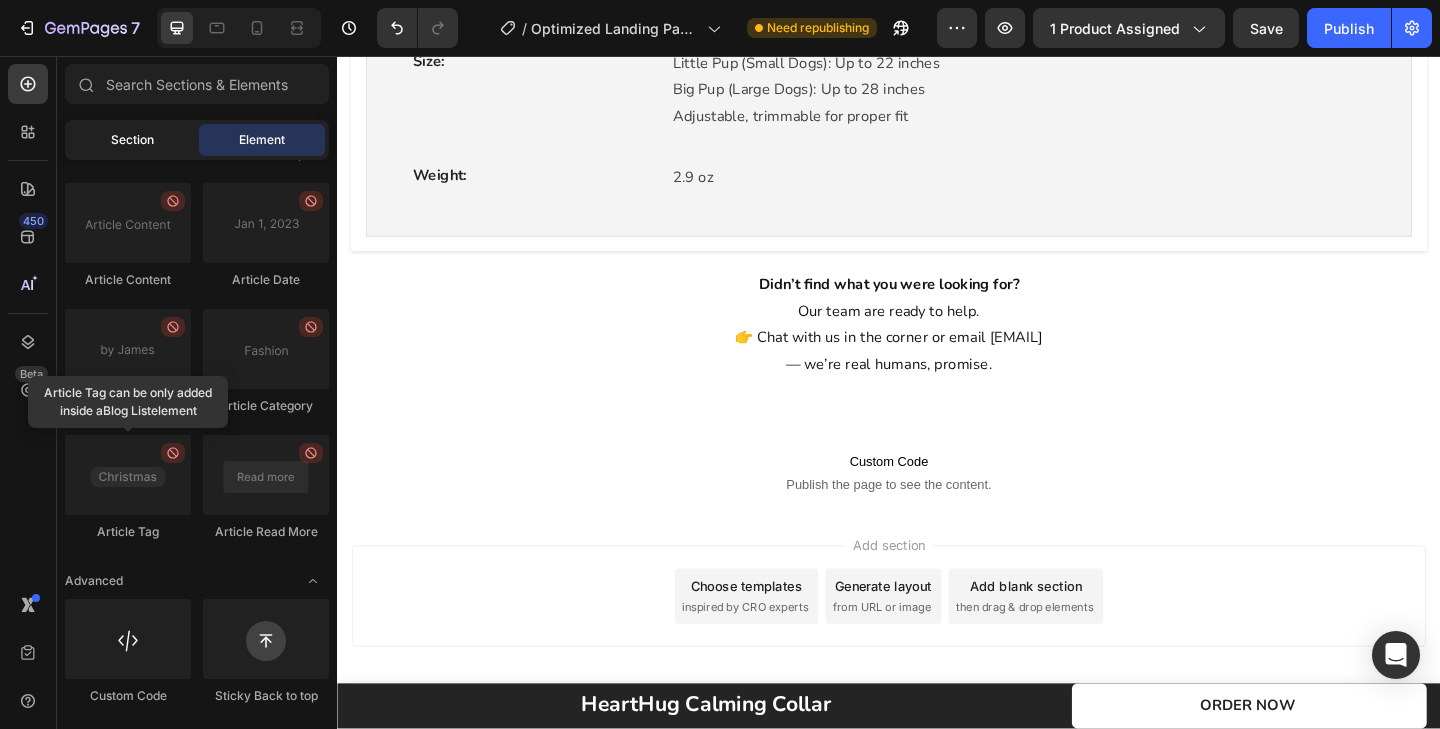 click on "Section" at bounding box center [132, 140] 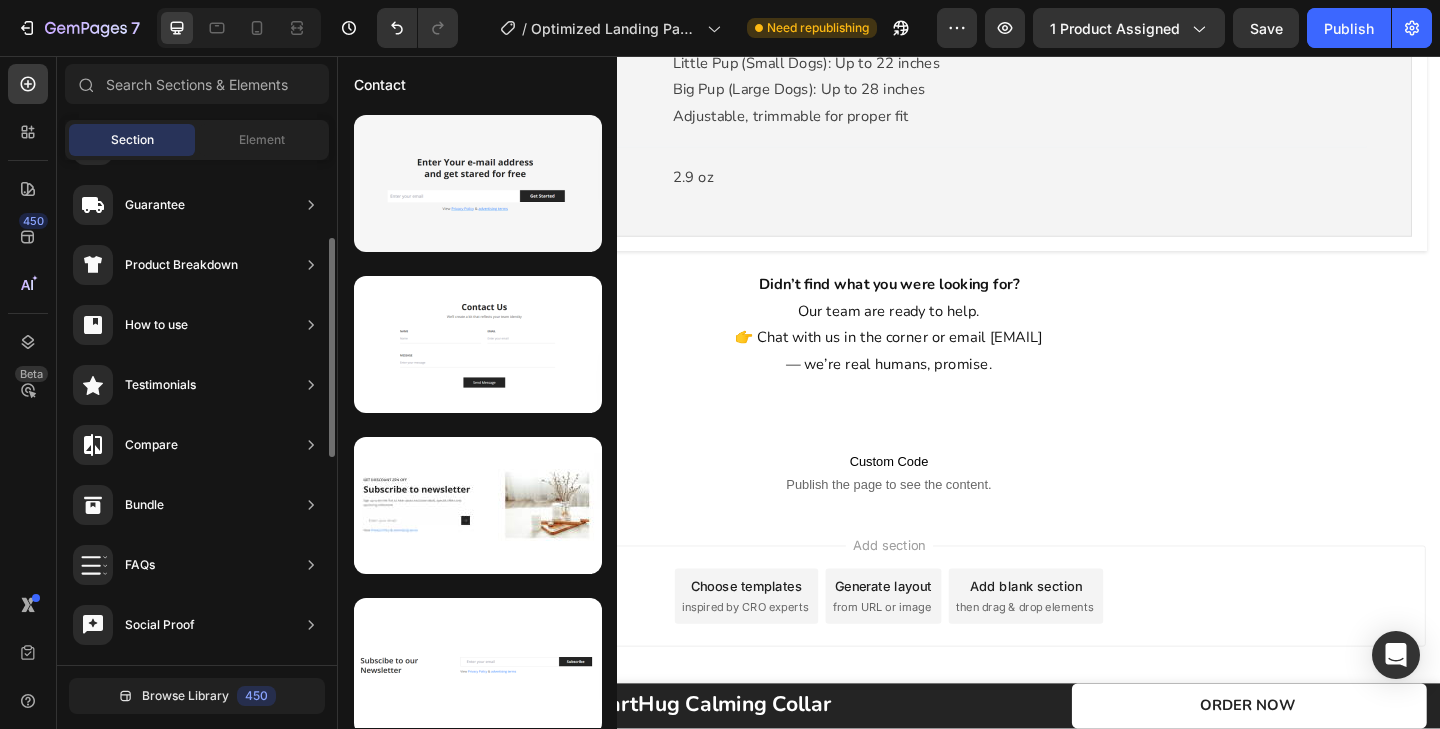 scroll, scrollTop: 203, scrollLeft: 0, axis: vertical 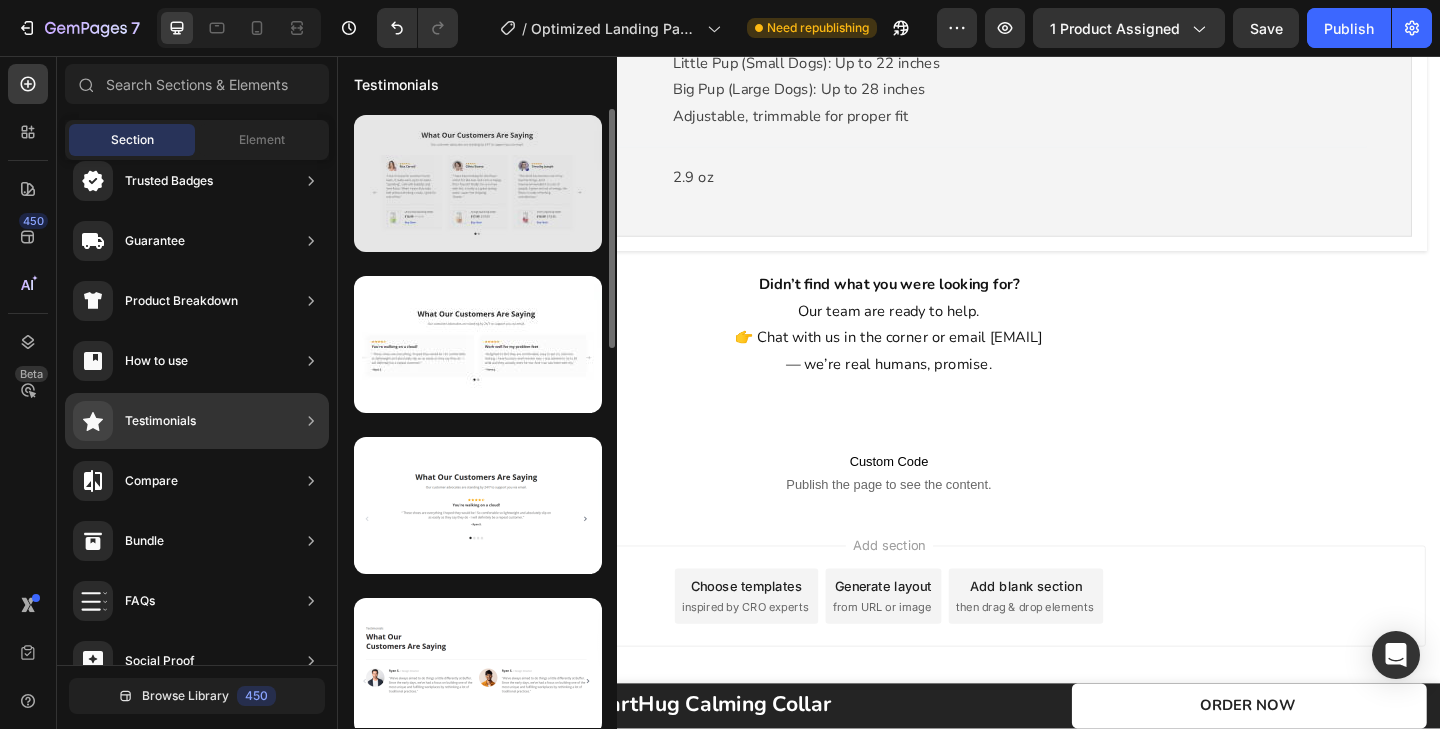 click at bounding box center [478, 183] 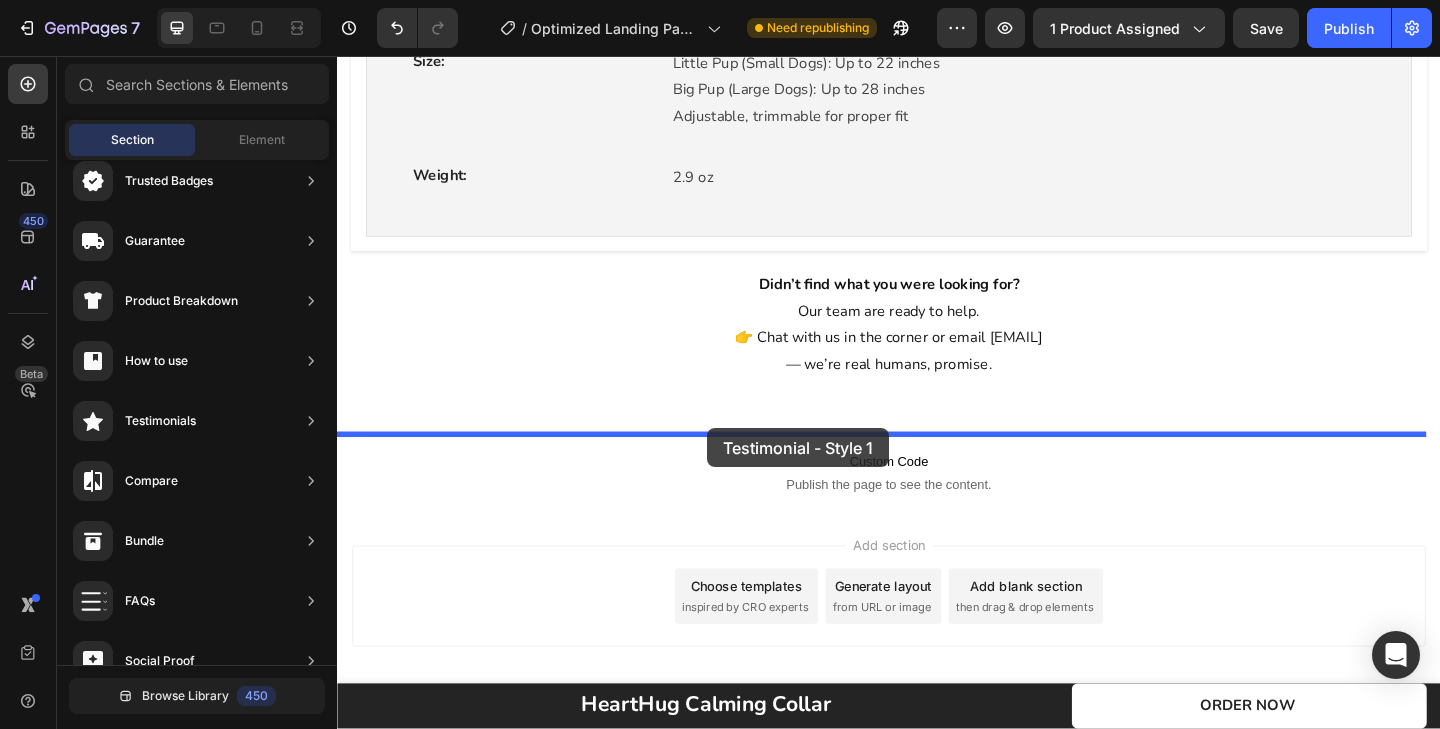 drag, startPoint x: 832, startPoint y: 248, endPoint x: 740, endPoint y: 461, distance: 232.0194 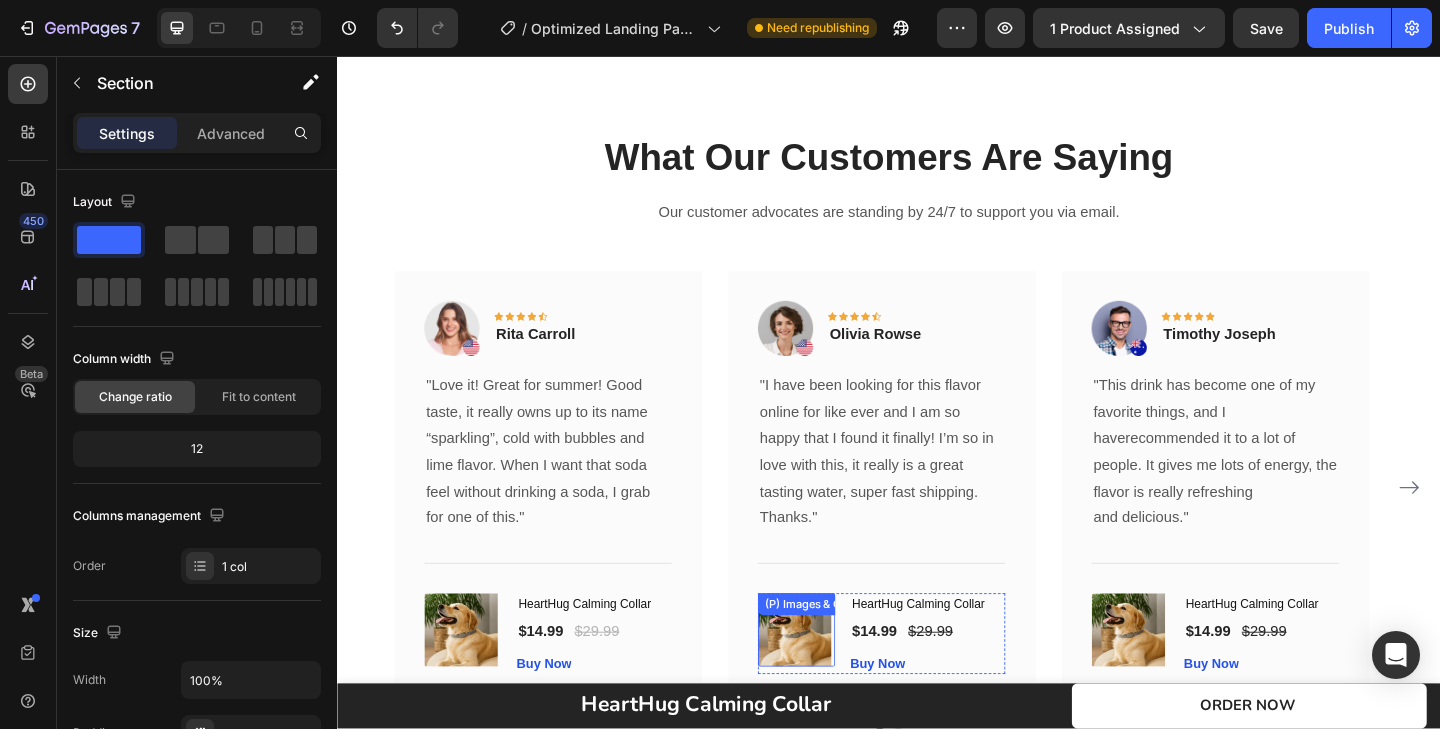 scroll, scrollTop: 6186, scrollLeft: 0, axis: vertical 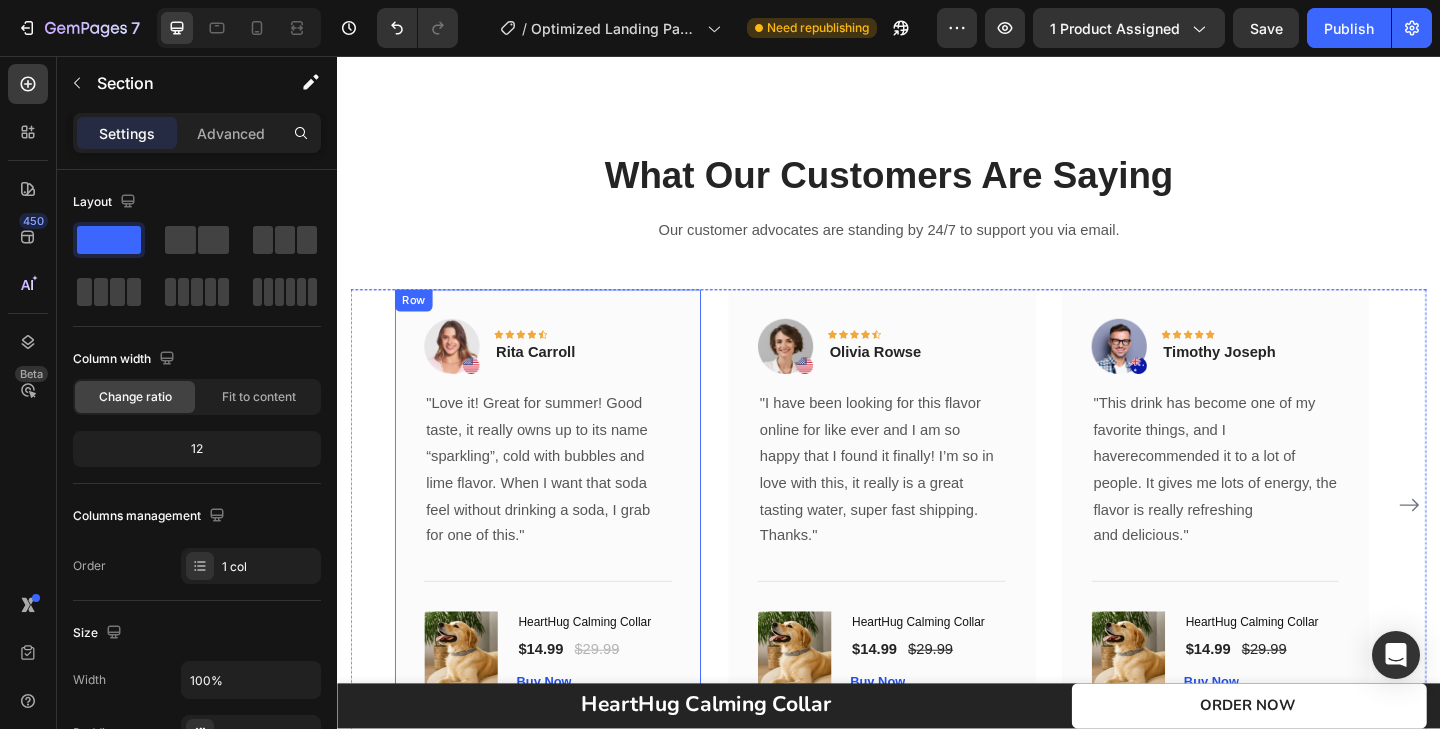 click on "Image
Icon
Icon
Icon
Icon
Icon Row [FIRST] [LAST] Text block Row "Love it! Great for summer! Good taste, it really owns up to its name “sparkling”, cold with bubbles and lime flavor. When I want that soda feel without drinking a soda, I grab for one of this." Text block                Title Line (P) Images & Gallery HeartHug Calming Collar (P) Title $14.99 (P) Price (P) Price $29.99 (P) Price (P) Price Row Buy Now (P) Cart Button Product Row" at bounding box center [566, 544] 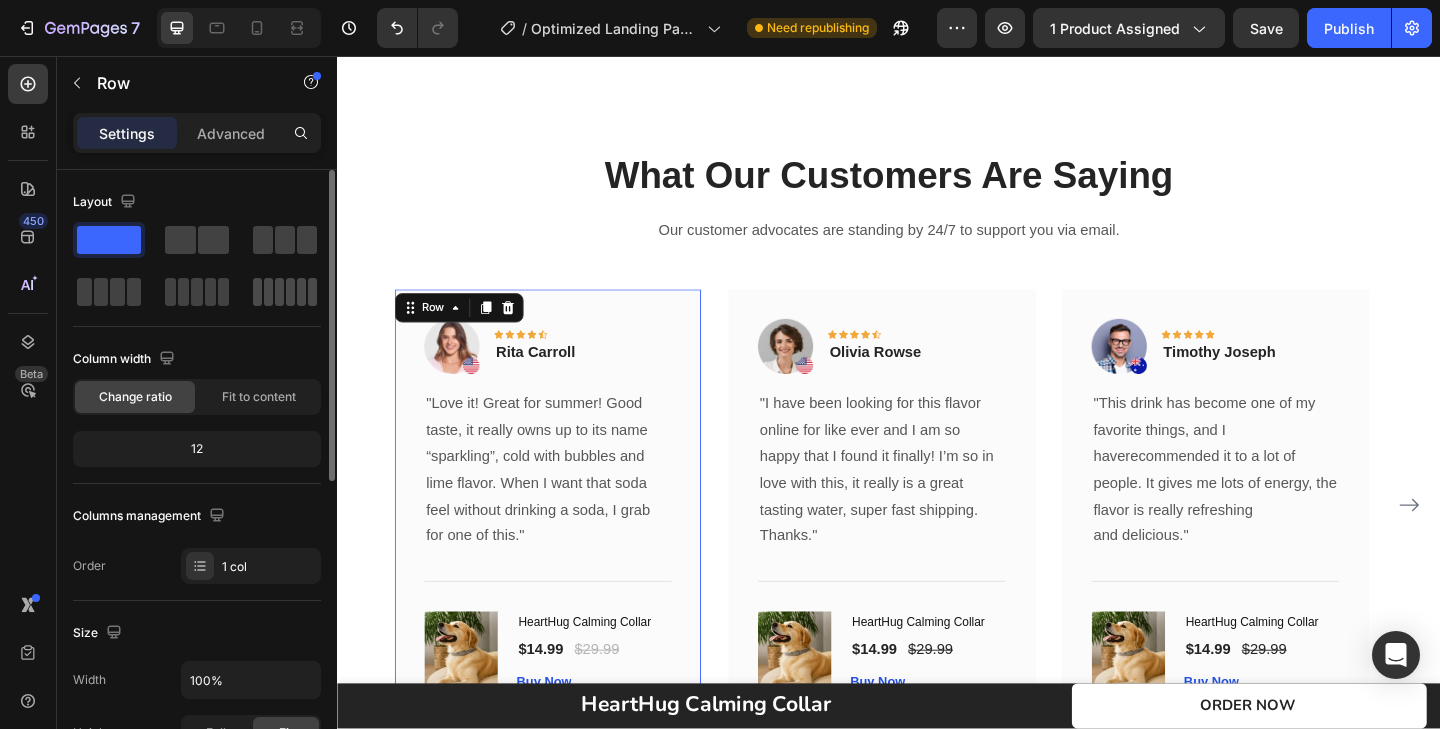 click 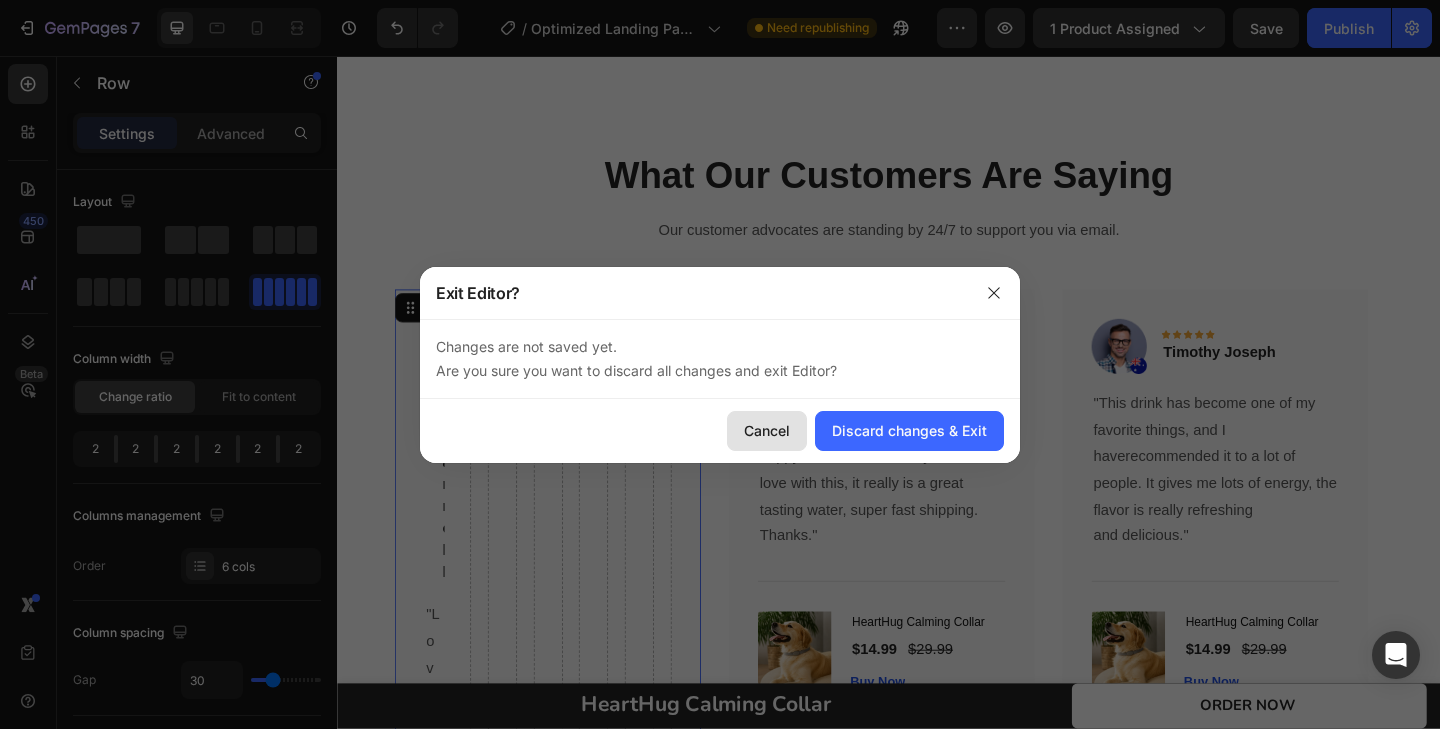 click on "Cancel" at bounding box center (767, 430) 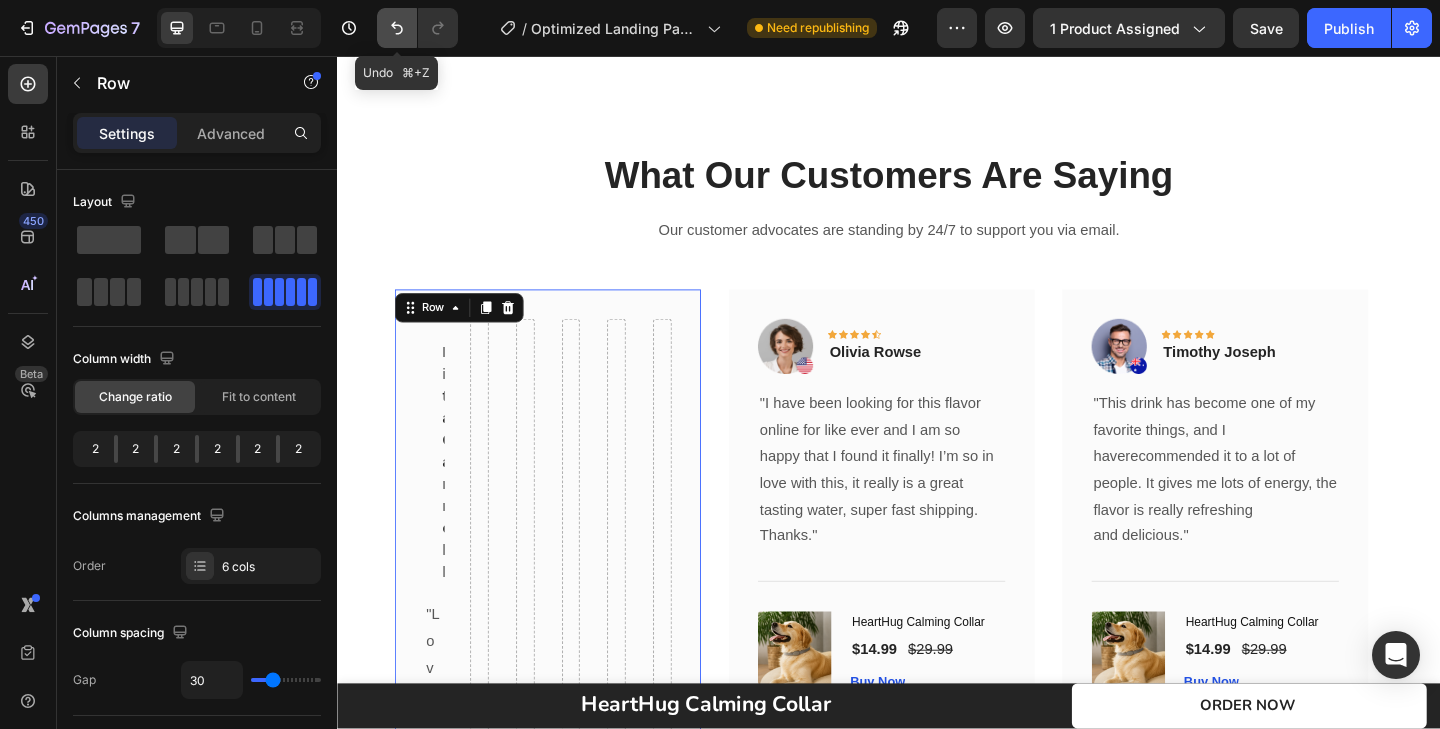 drag, startPoint x: 393, startPoint y: 11, endPoint x: 13, endPoint y: 55, distance: 382.53888 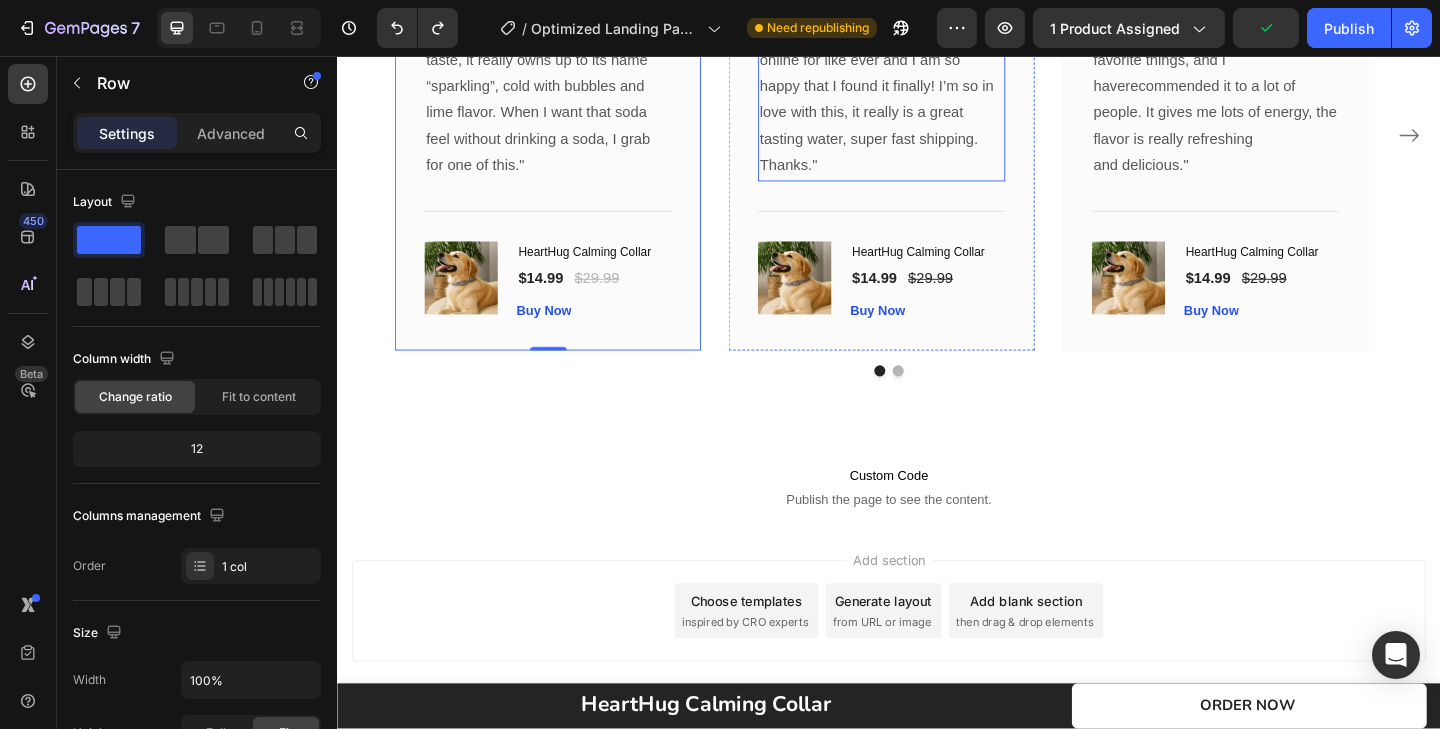 scroll, scrollTop: 6597, scrollLeft: 0, axis: vertical 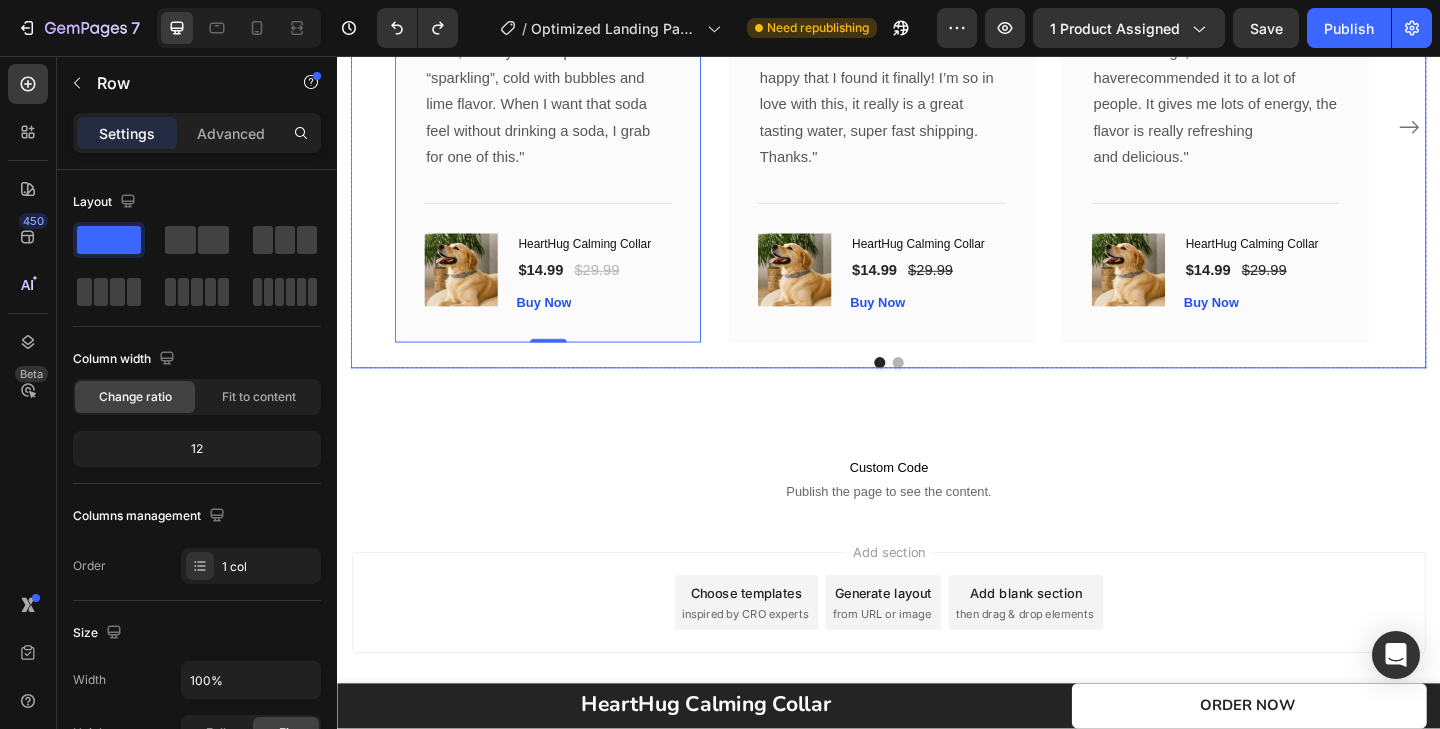 click at bounding box center (937, 390) 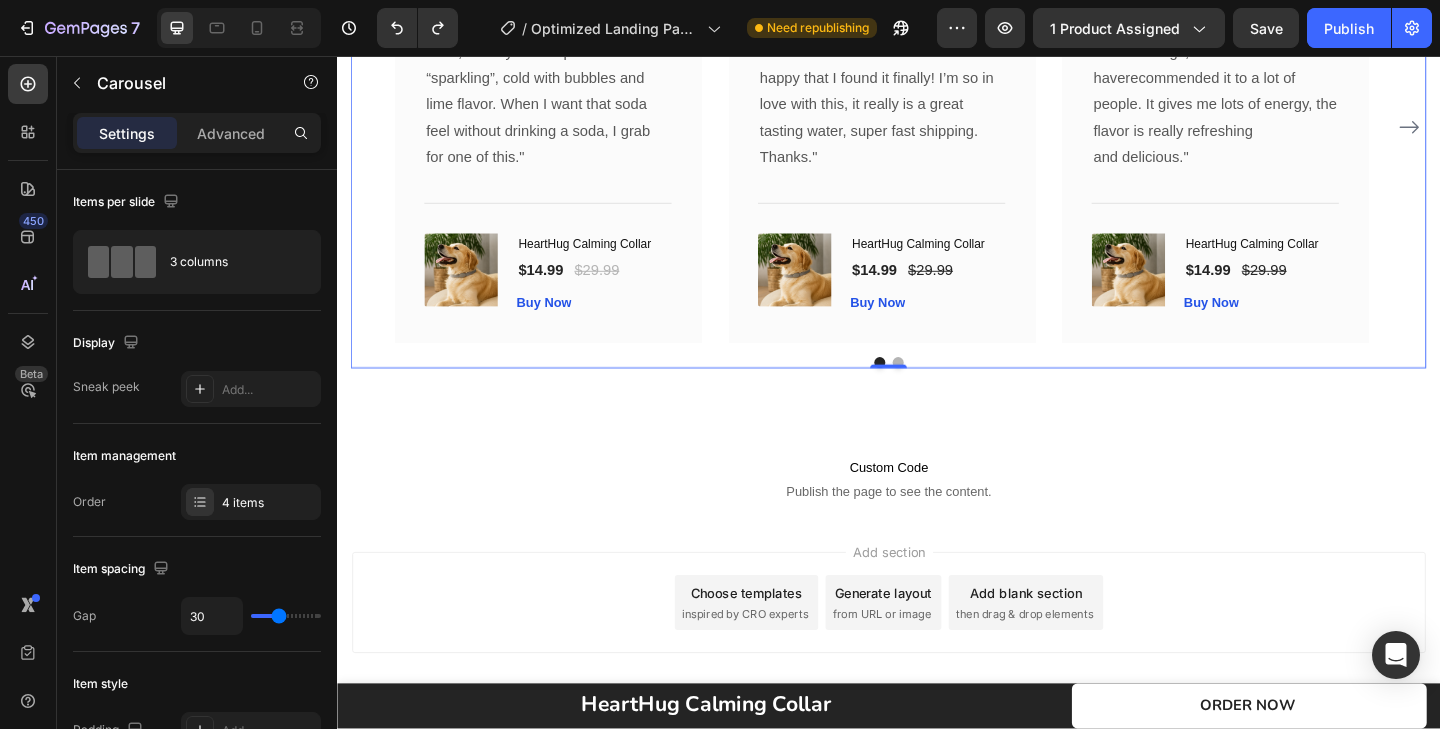 click at bounding box center (947, 390) 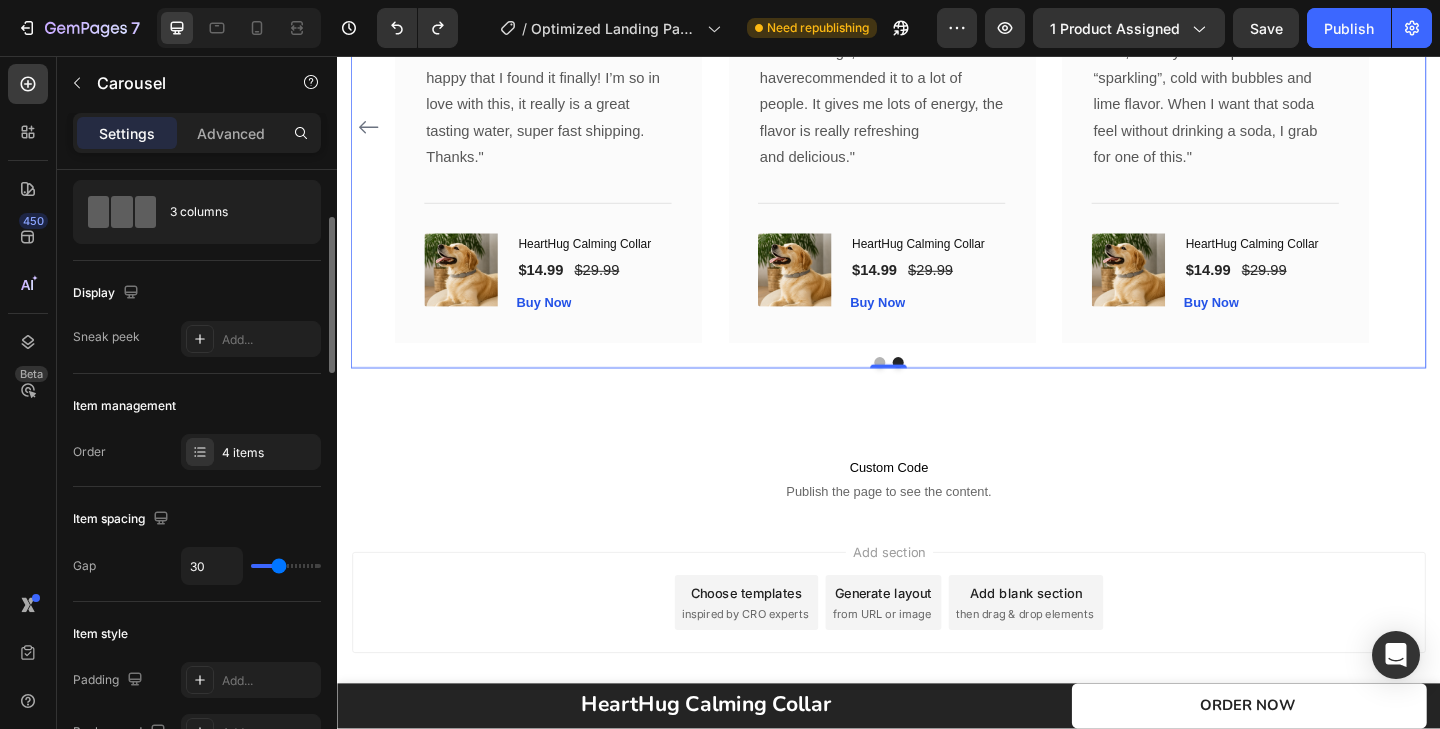 scroll, scrollTop: 0, scrollLeft: 0, axis: both 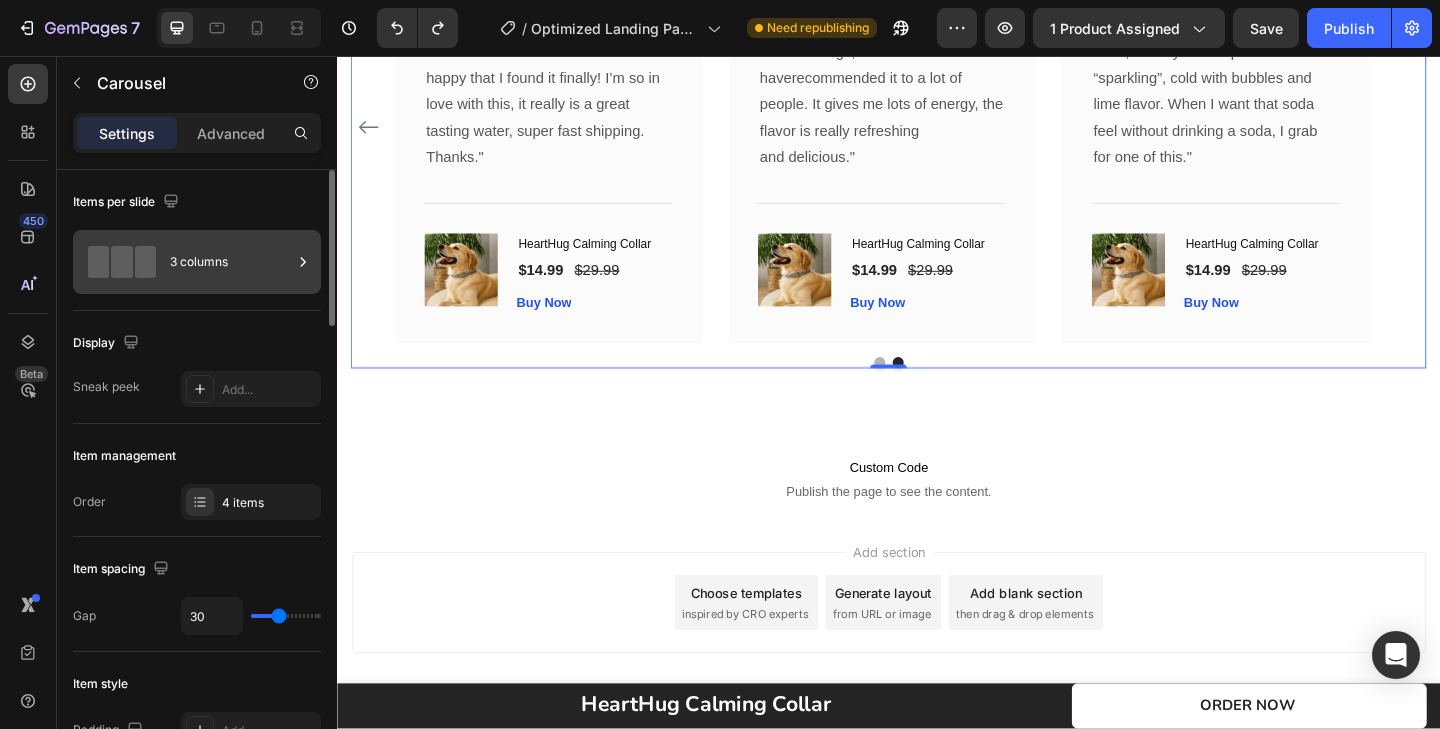 click on "3 columns" at bounding box center (231, 262) 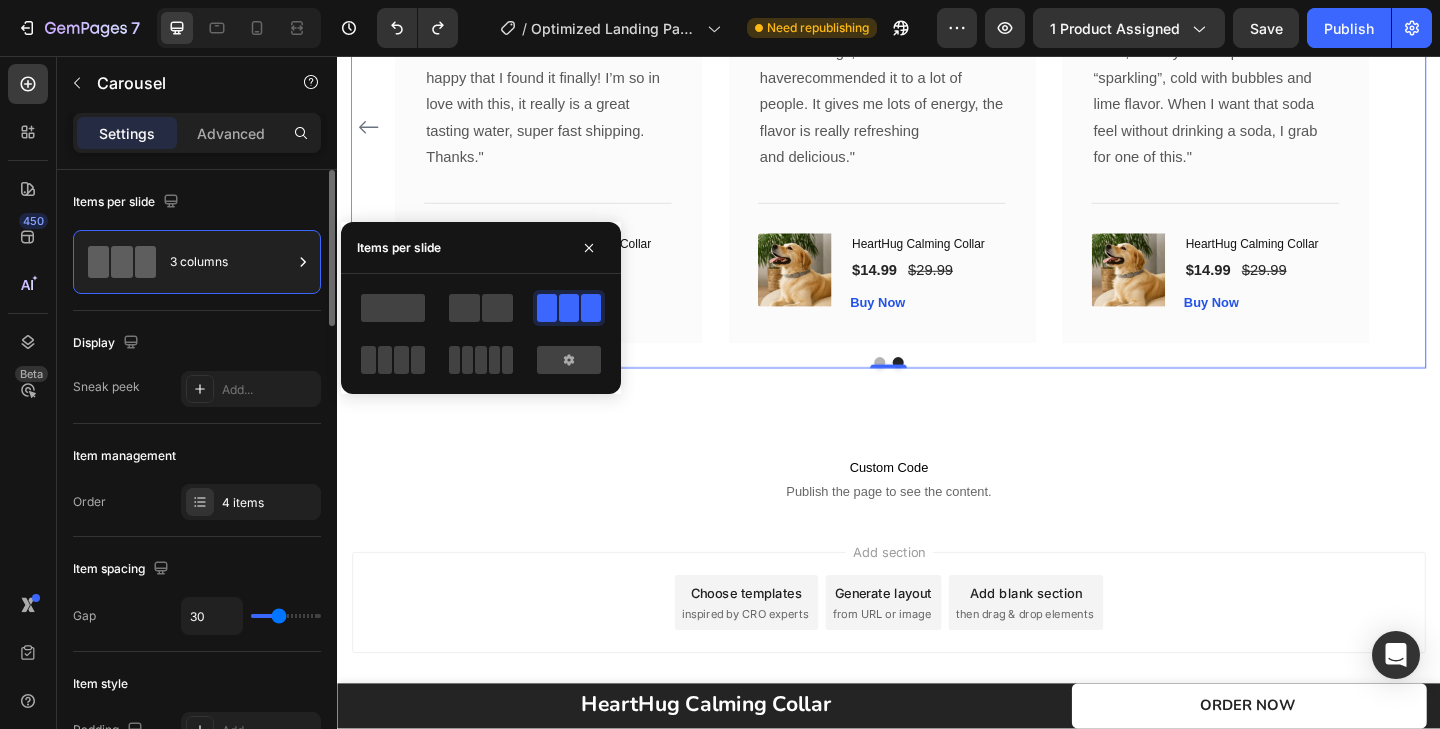 click on "Display" at bounding box center (197, 343) 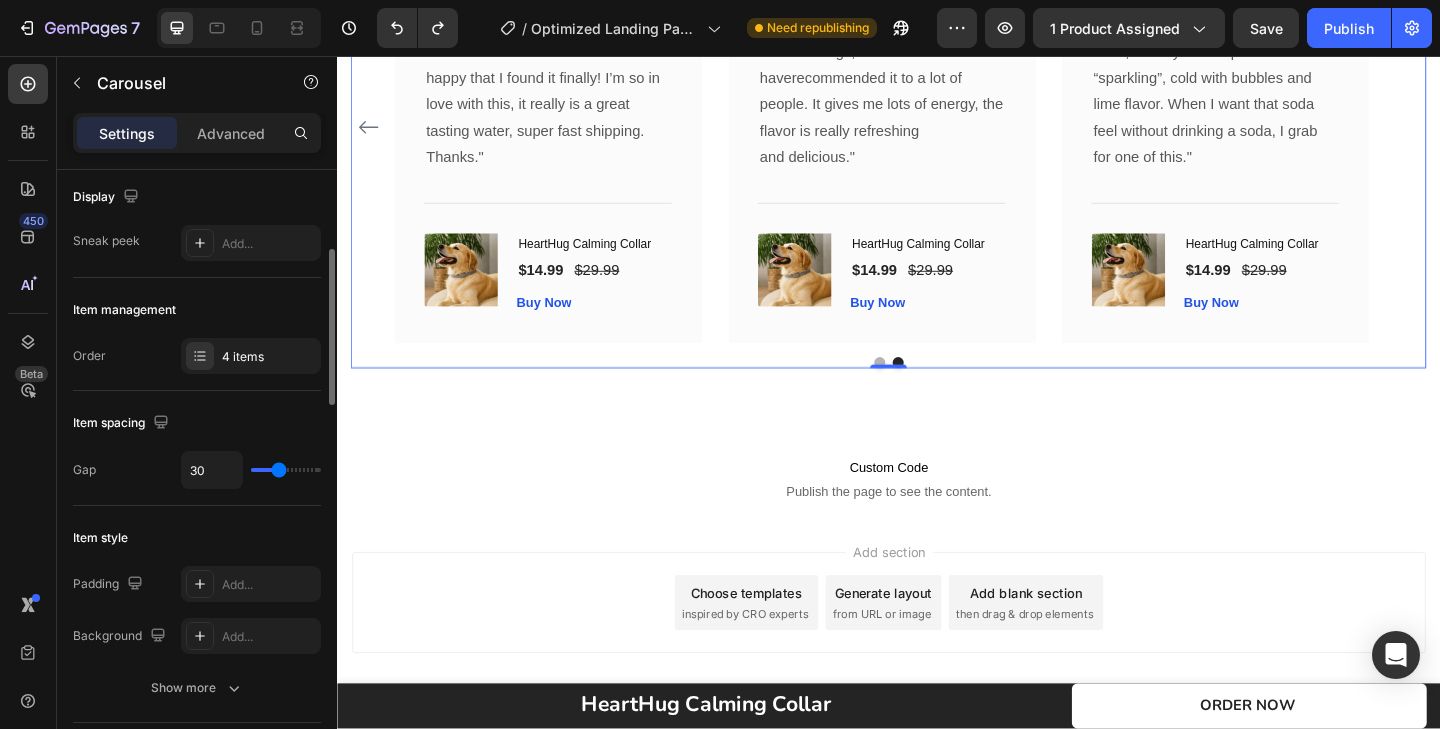 scroll, scrollTop: 0, scrollLeft: 0, axis: both 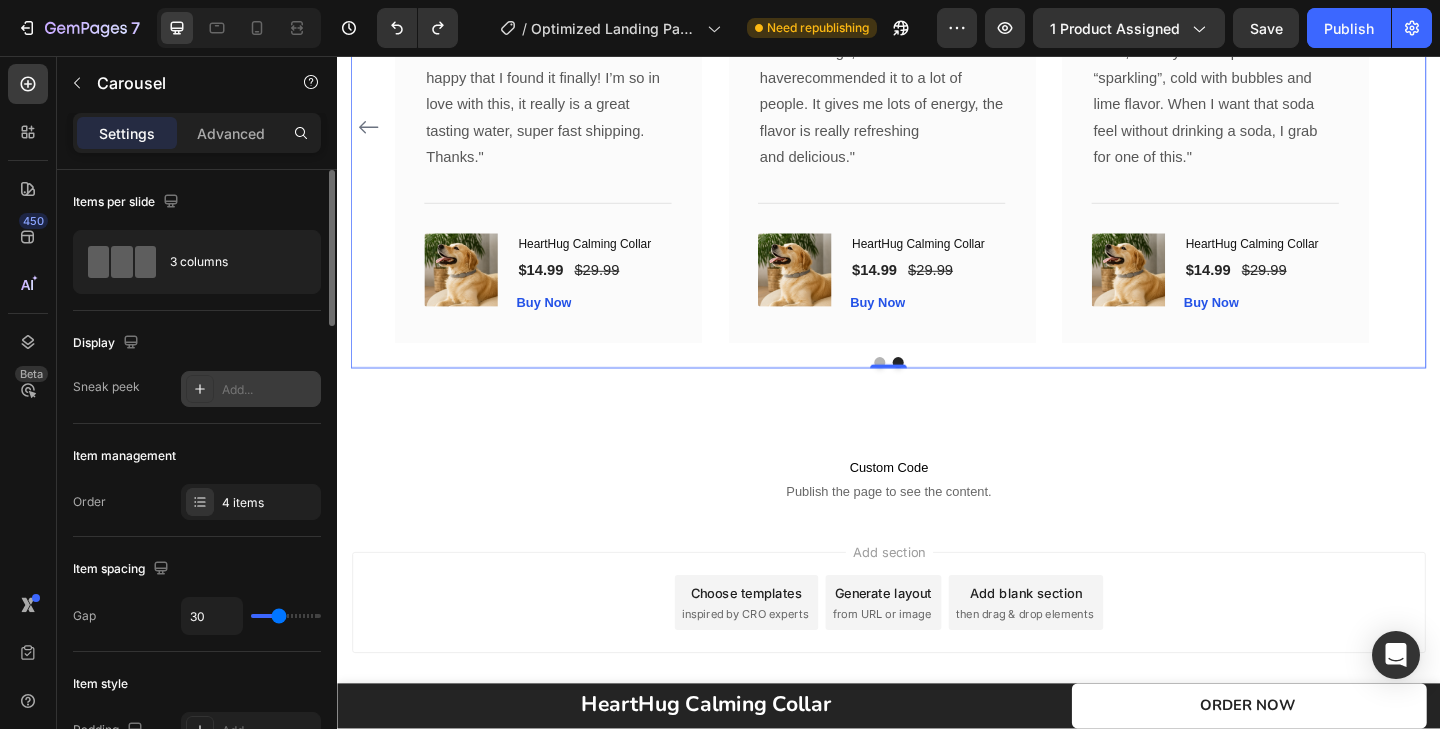 click at bounding box center (200, 389) 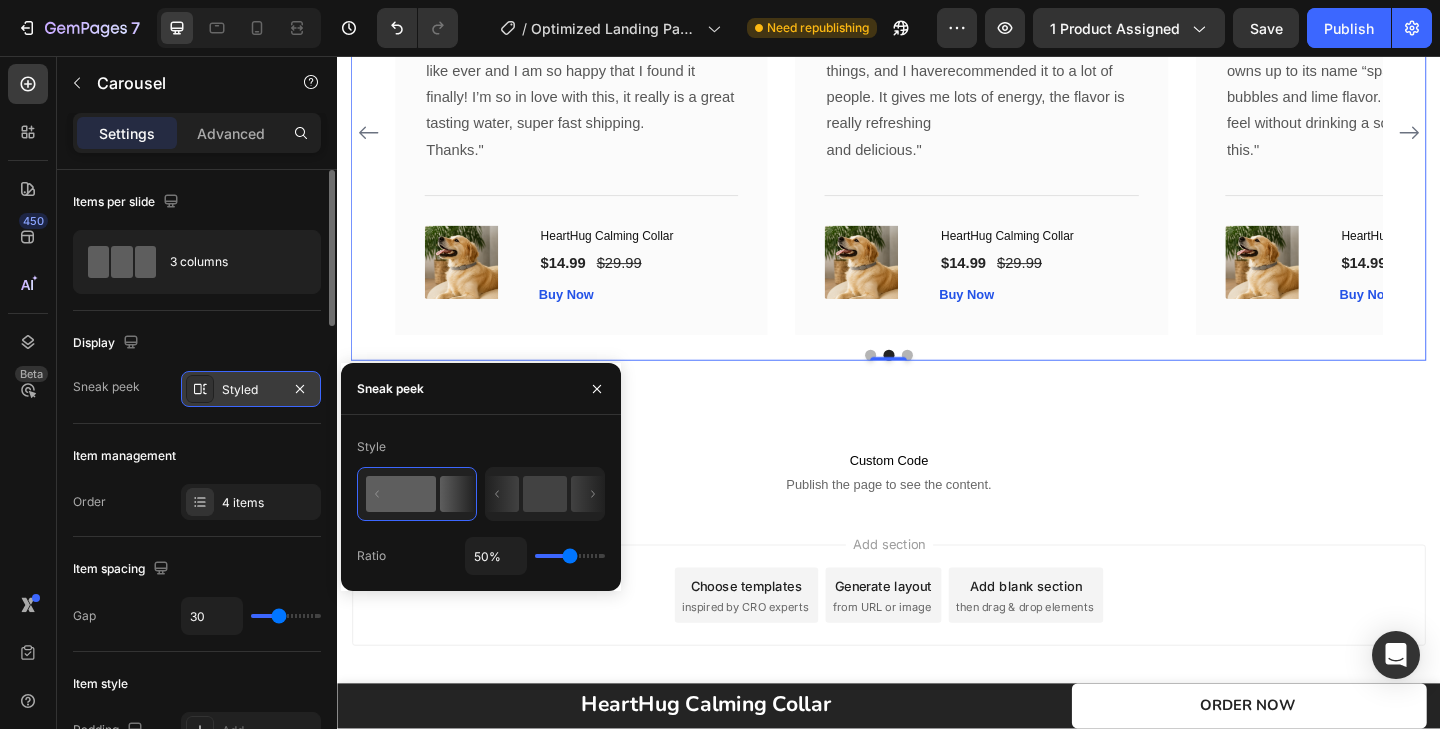scroll, scrollTop: 6576, scrollLeft: 0, axis: vertical 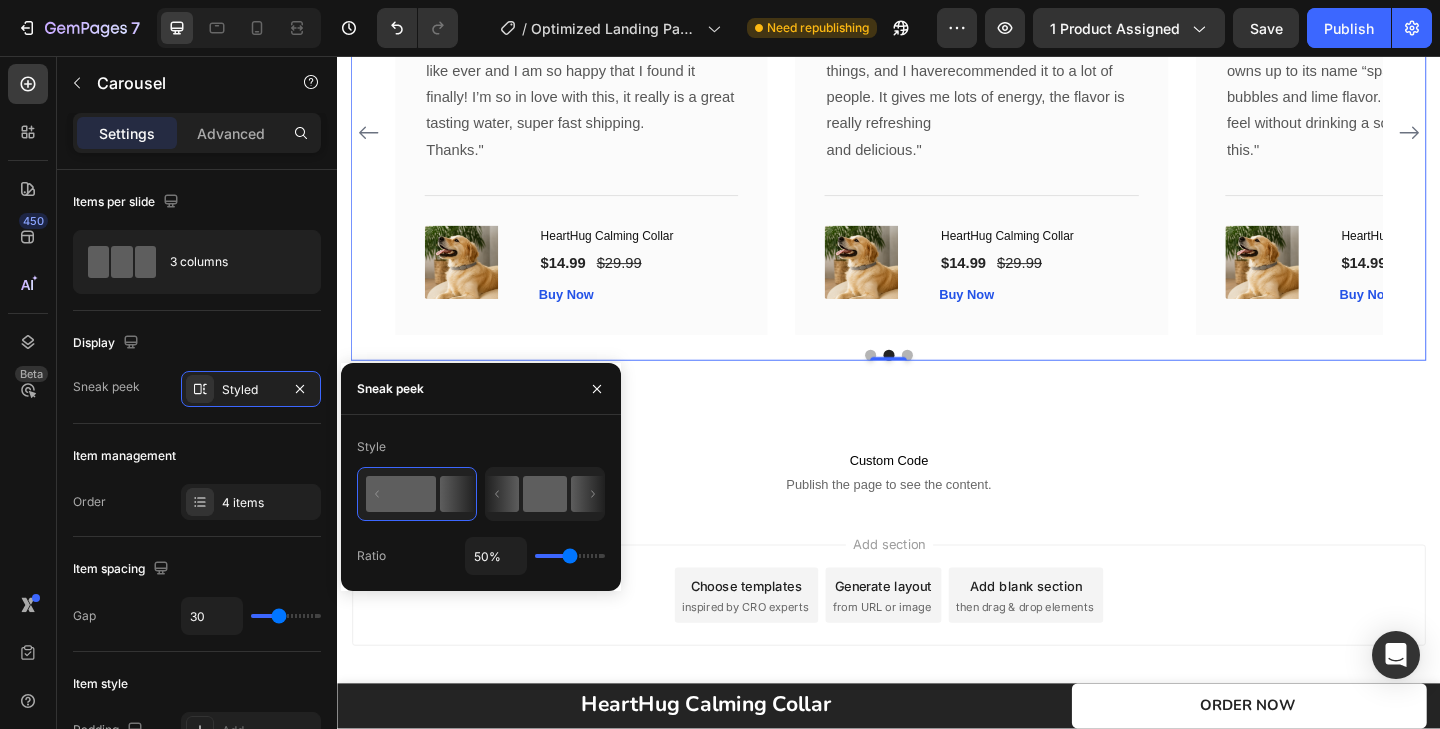 click 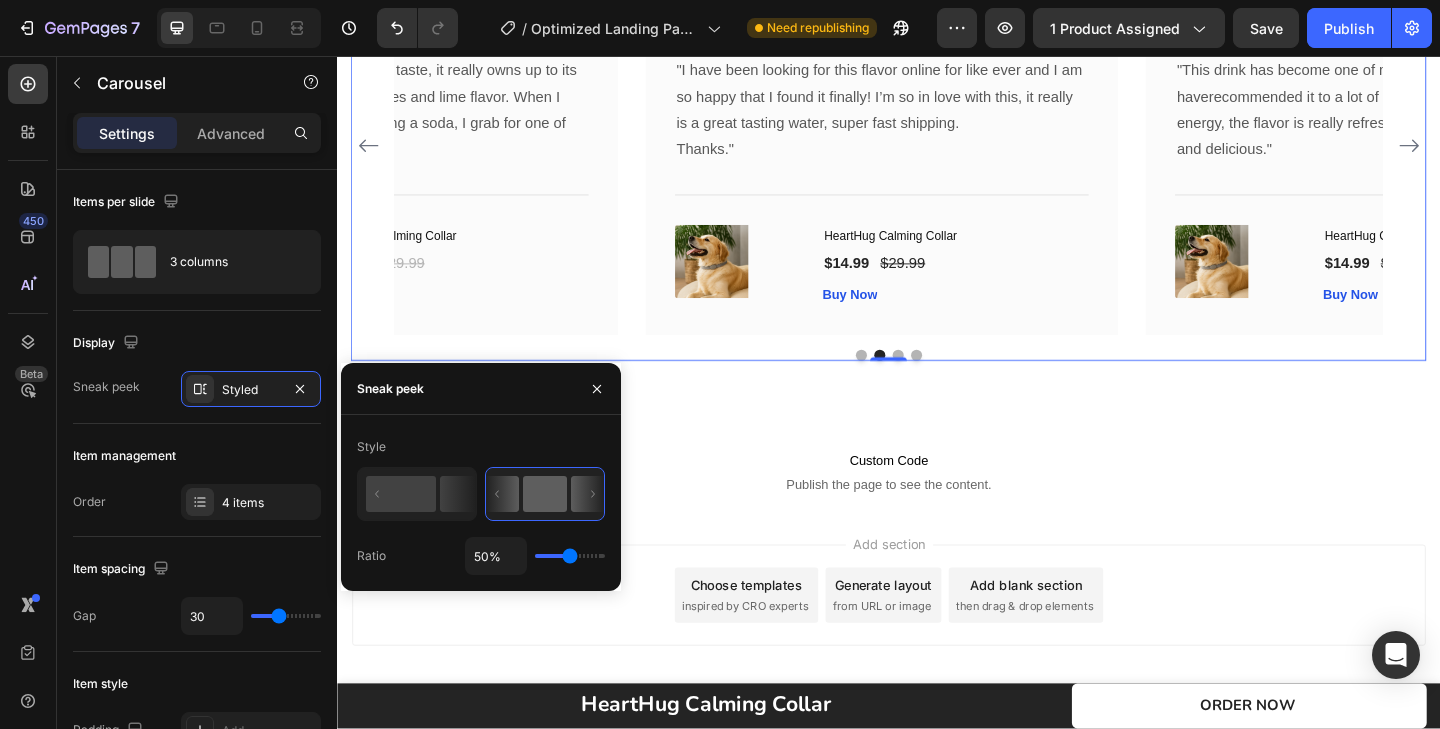 scroll, scrollTop: 6547, scrollLeft: 0, axis: vertical 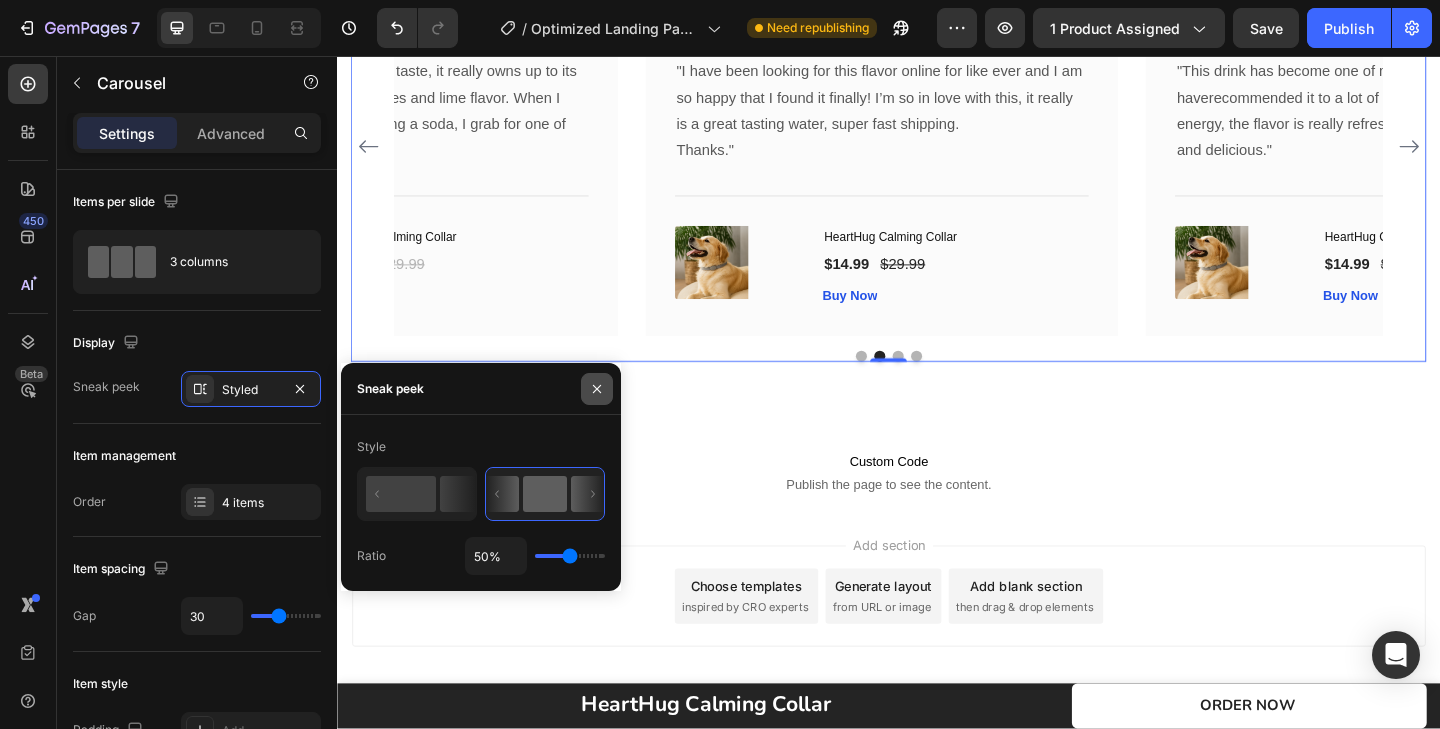click 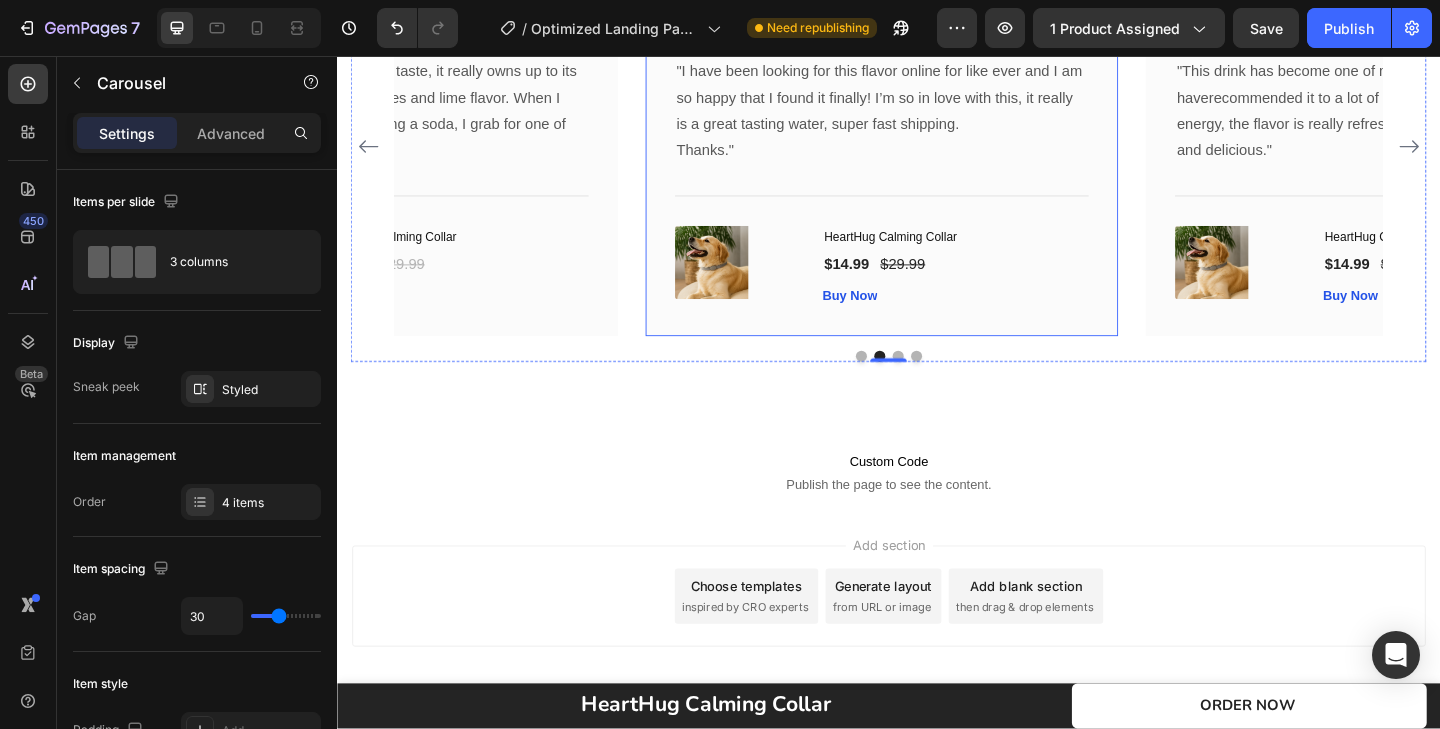 scroll, scrollTop: 6348, scrollLeft: 0, axis: vertical 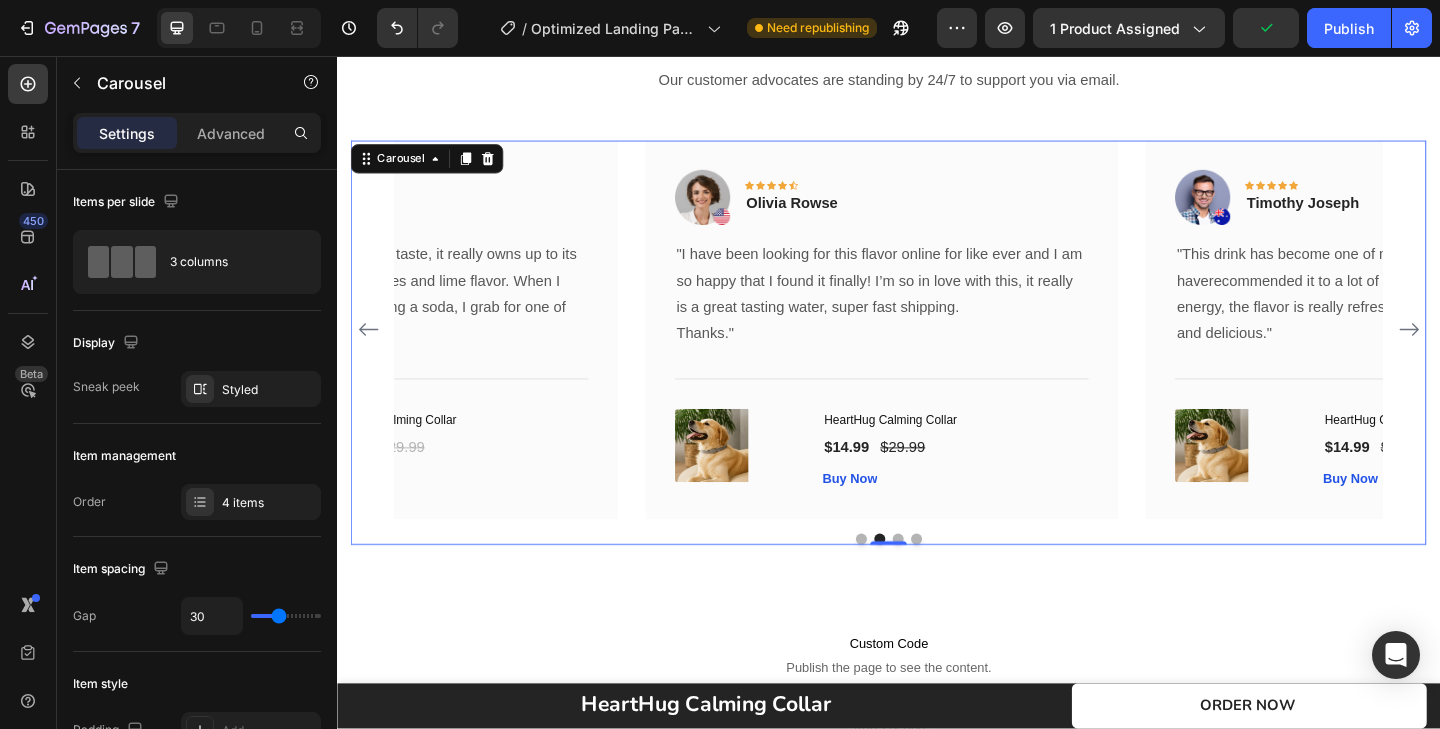 click 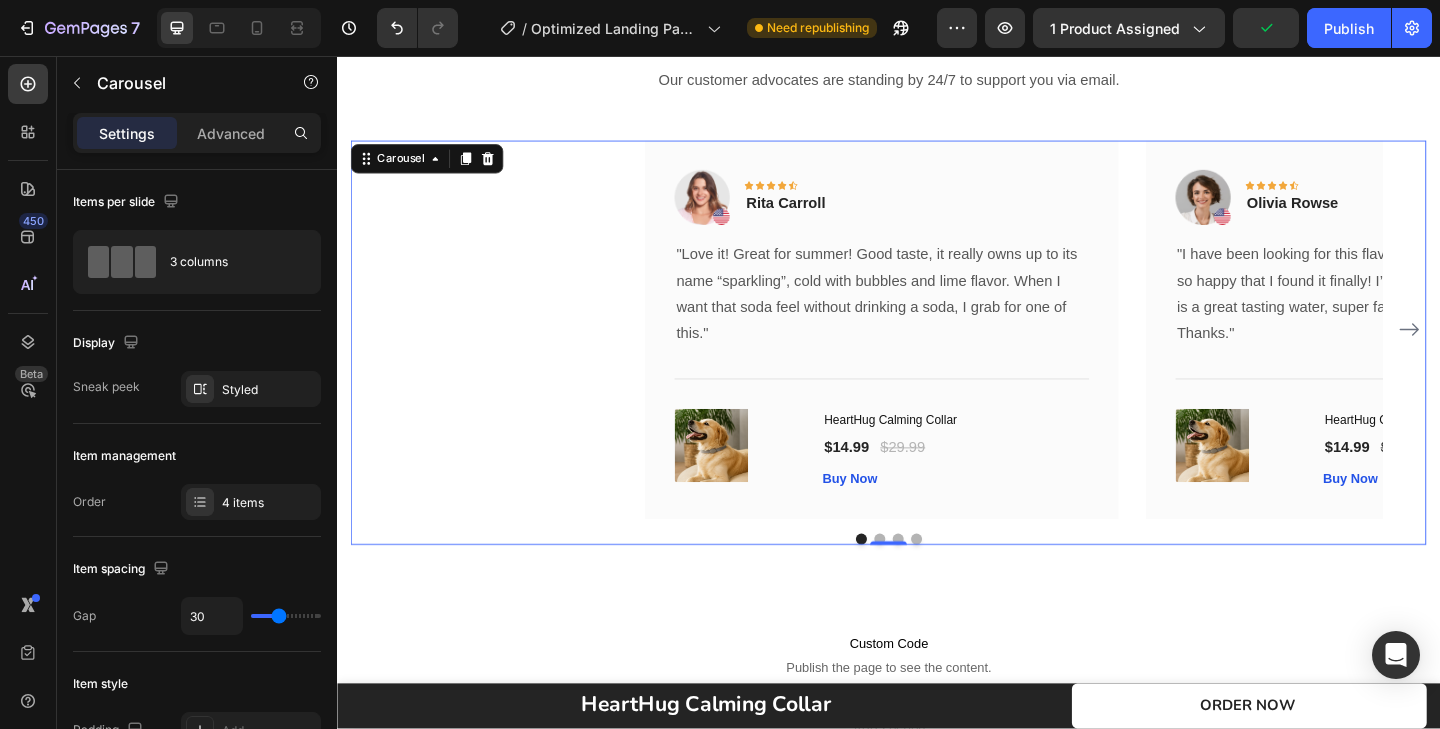click on "Image
Icon
Icon
Icon
Icon
Icon Row [FIRST] [LAST] Text block Row "I have been looking for this flavor online for like ever and I am so happy that I found it finally! I’m so in love with this, it really is a great tasting water, super fast shipping.  Thanks." Text block                Title Line (P) Images & Gallery HeartHug Calming Collar (P) Title $14.99 (P) Price (P) Price $29.99 (P) Price Row" at bounding box center [937, 354] 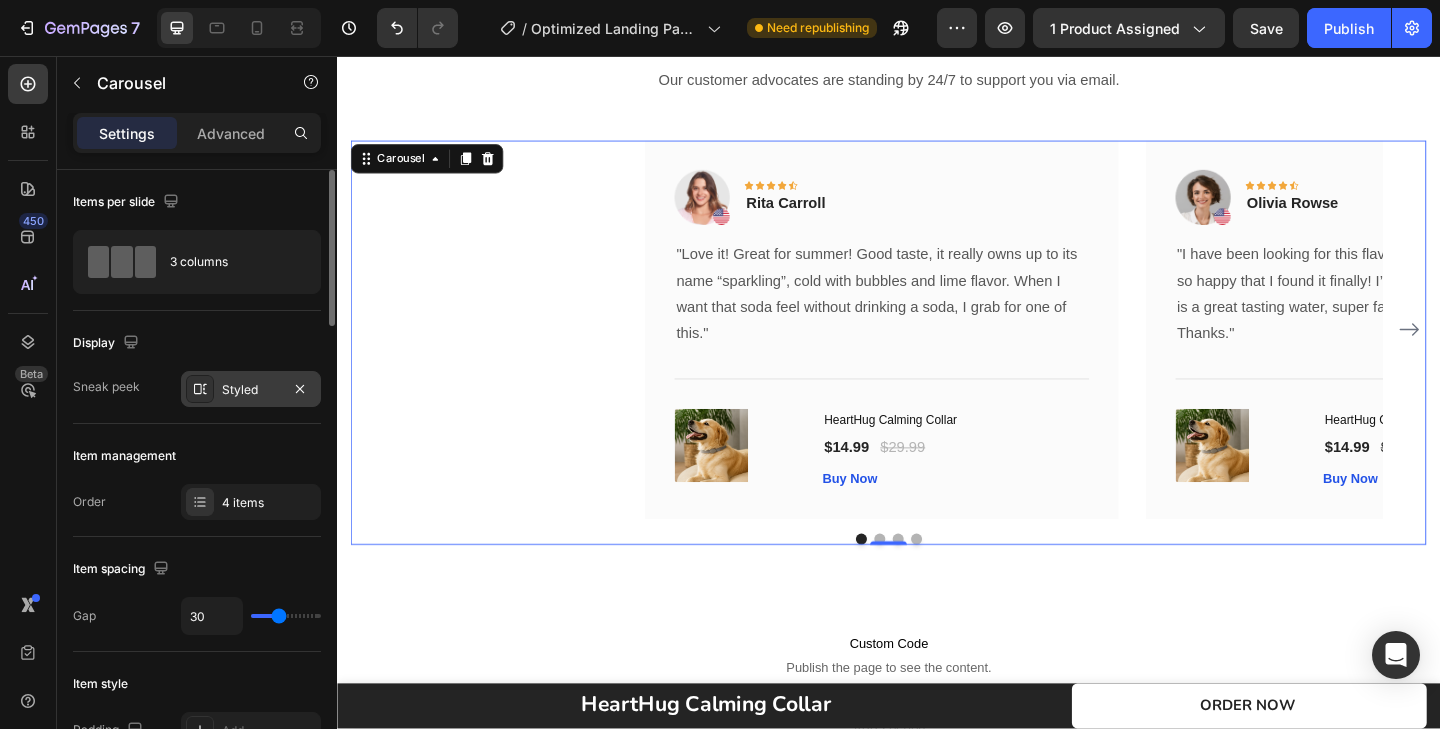 click on "Styled" at bounding box center [251, 390] 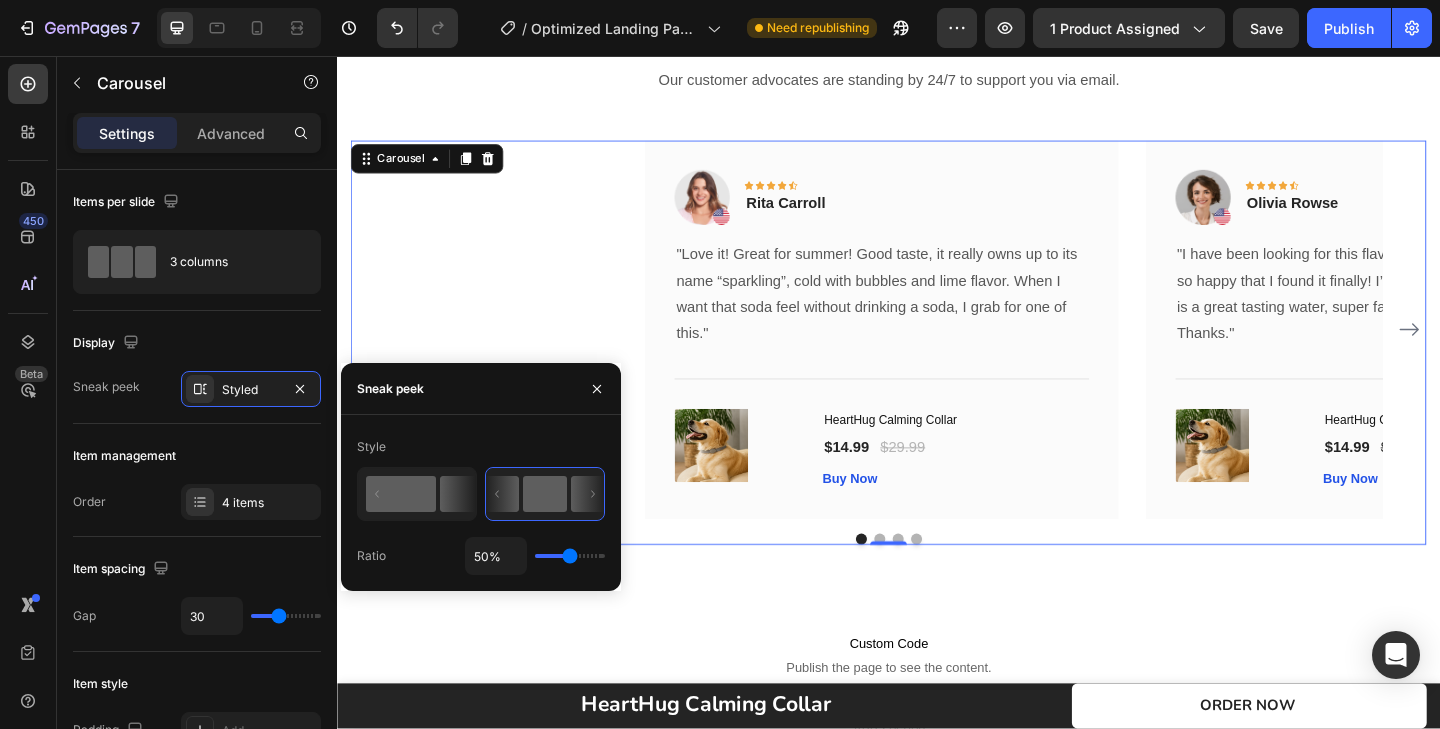 click 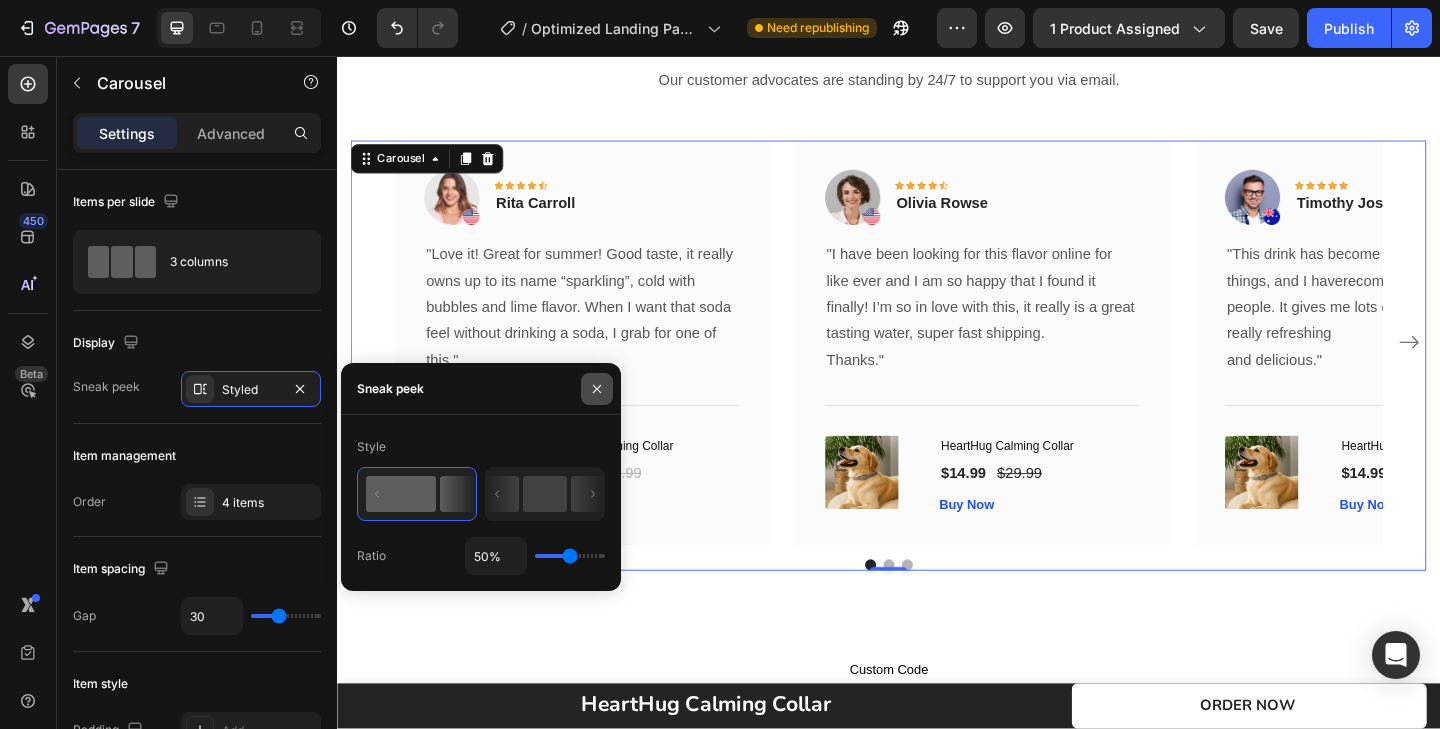 click 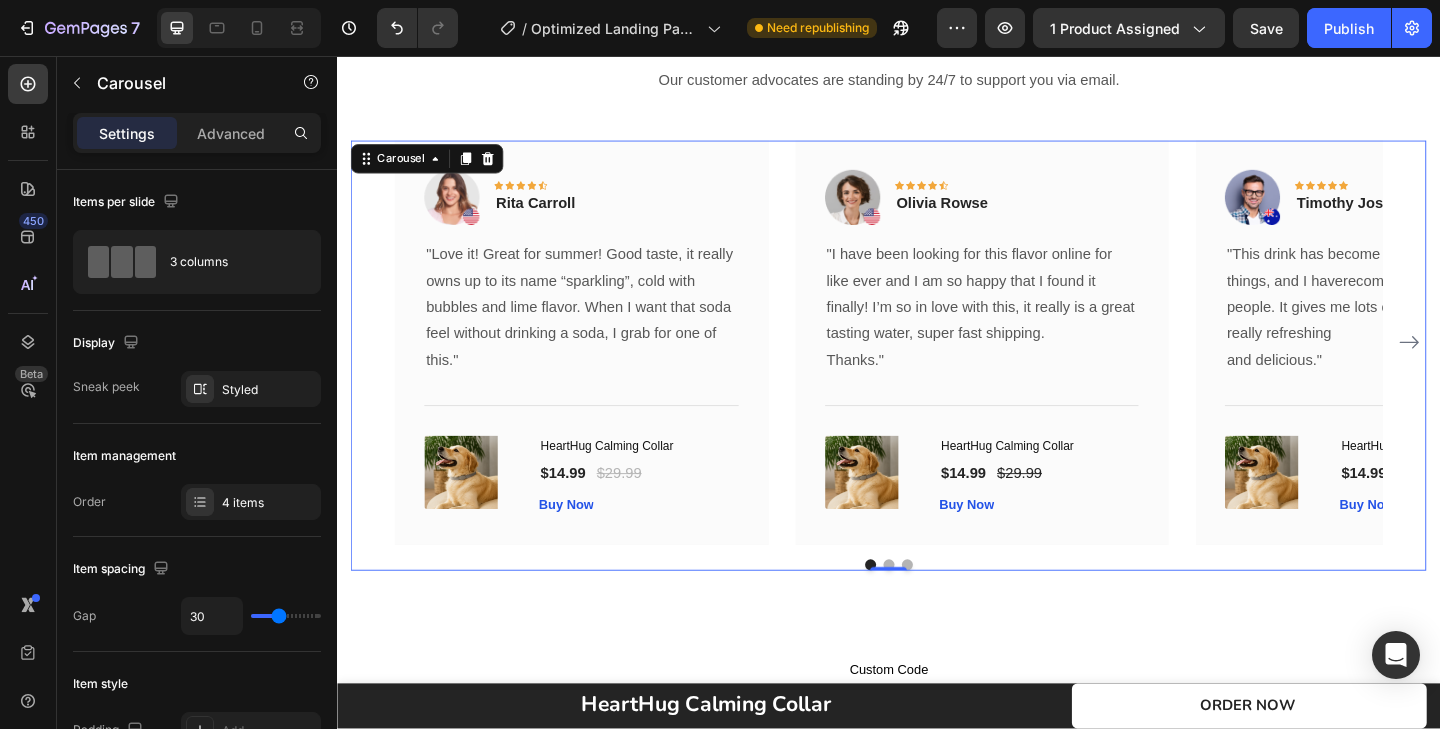 click 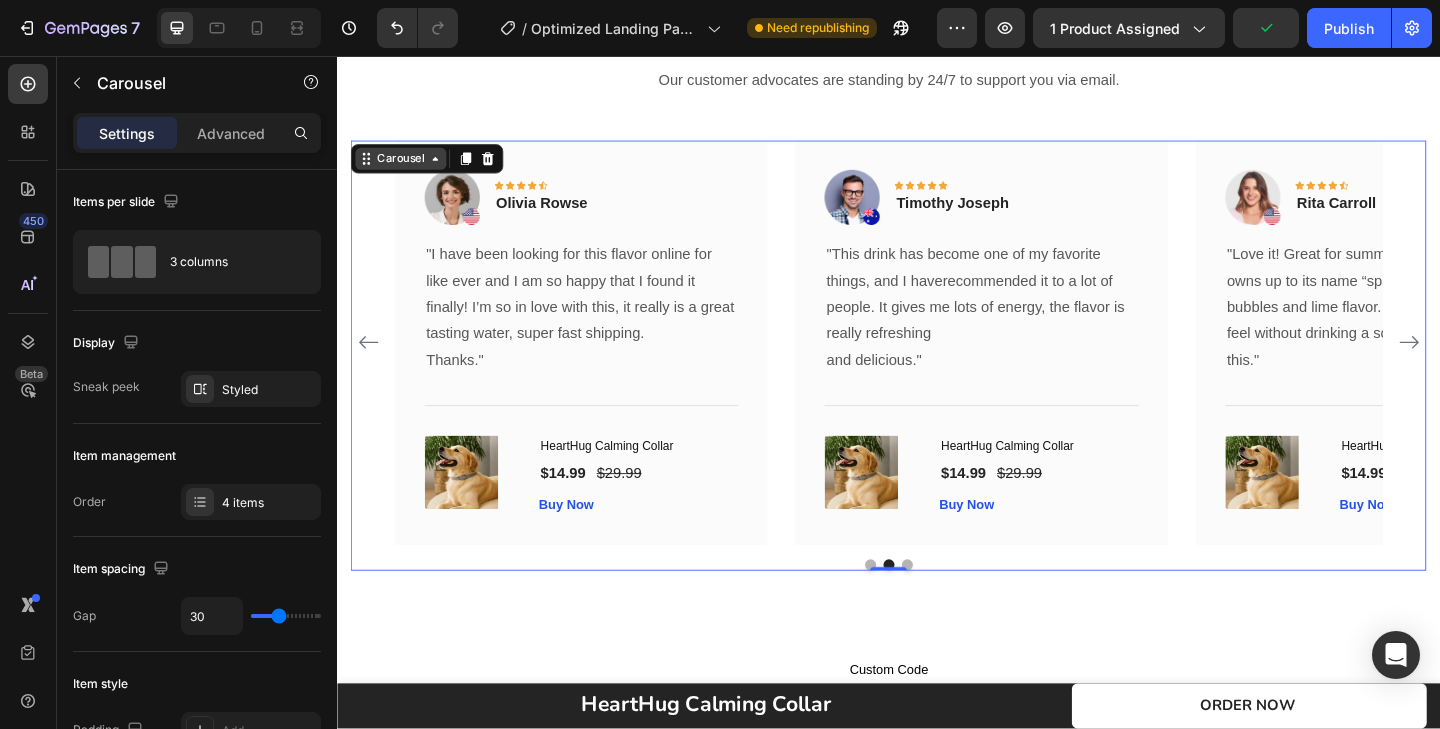 click on "Carousel" at bounding box center [406, 168] 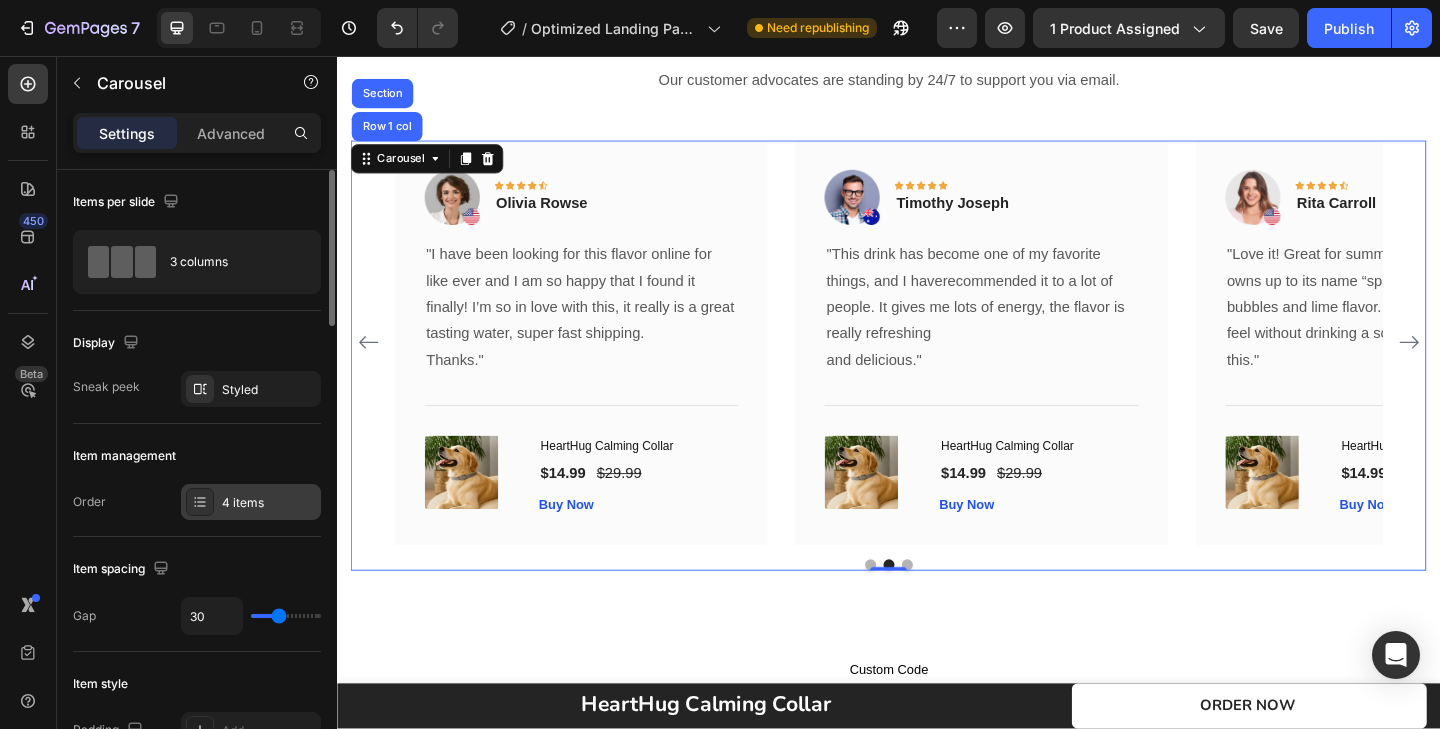 click 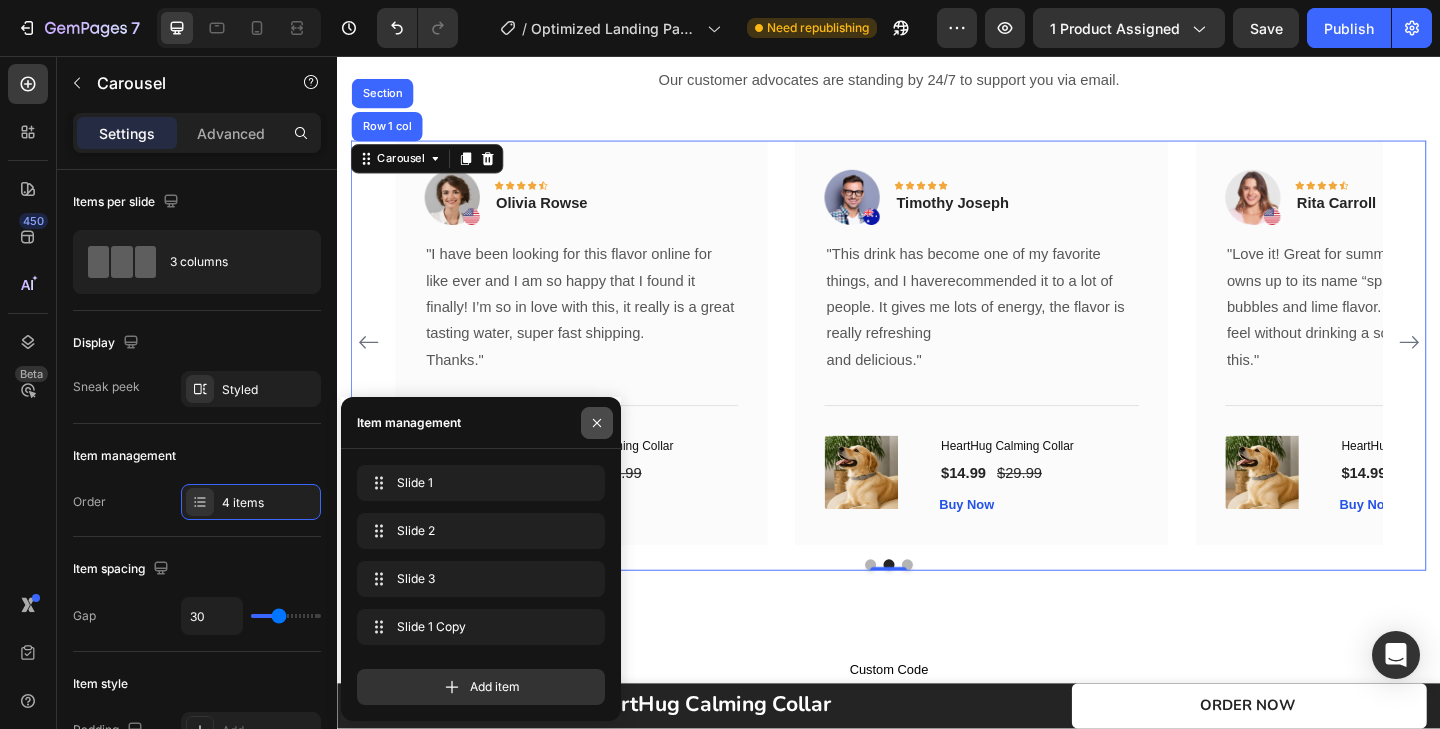 click 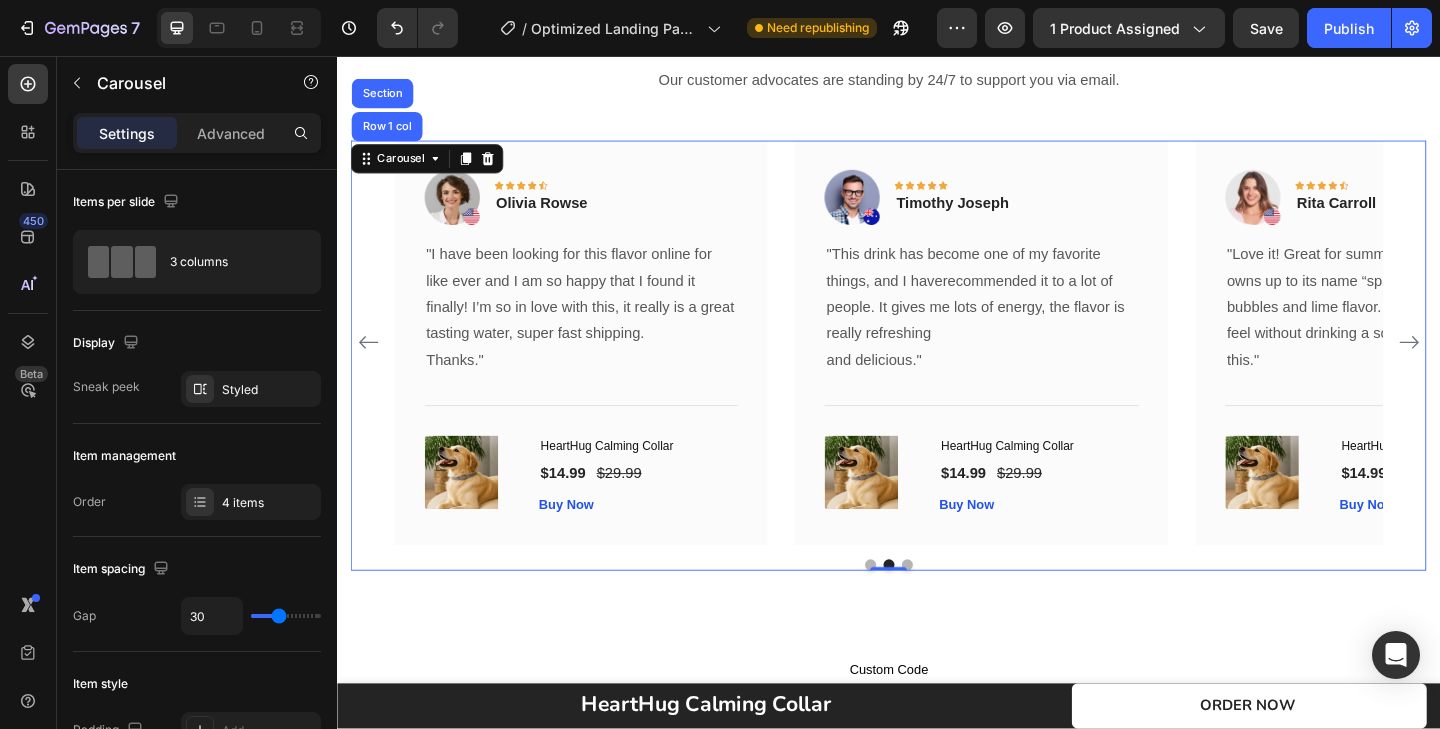 click 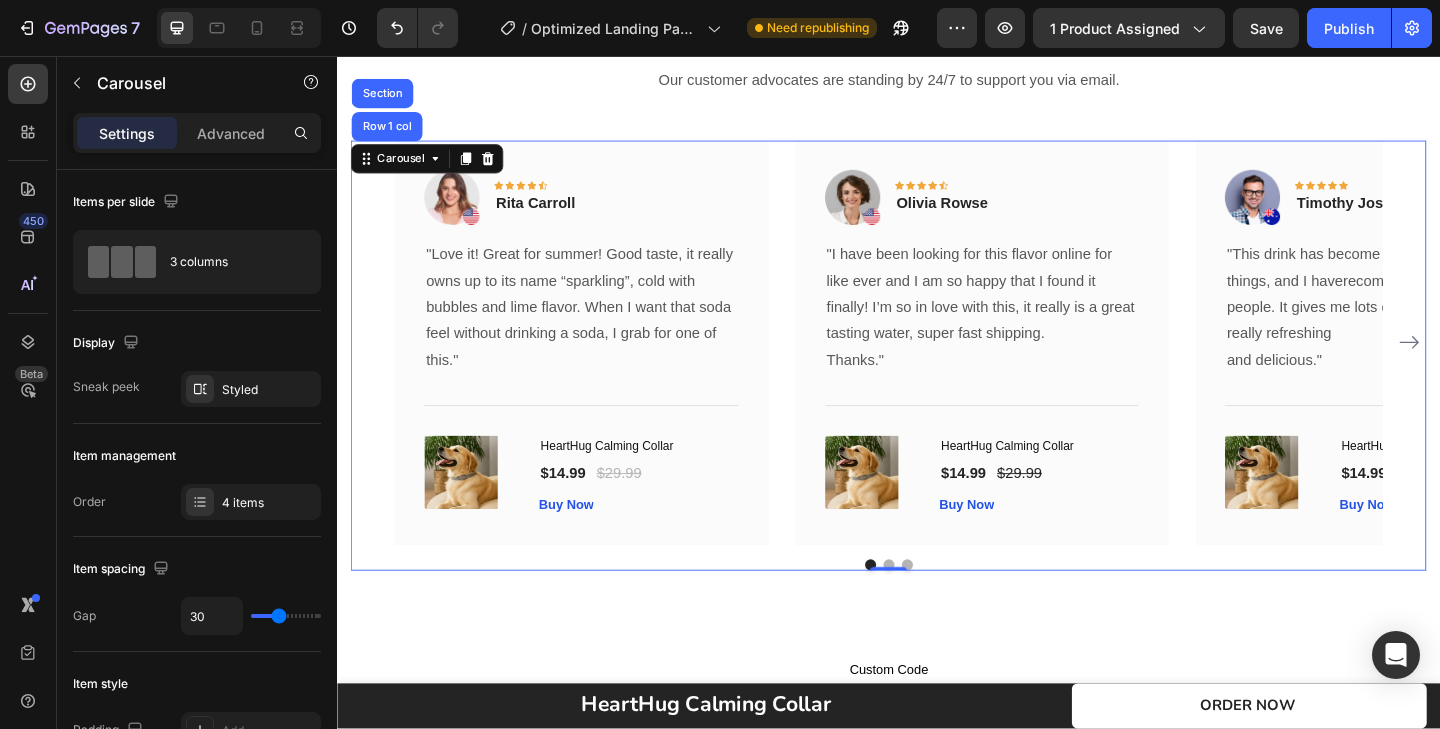 click 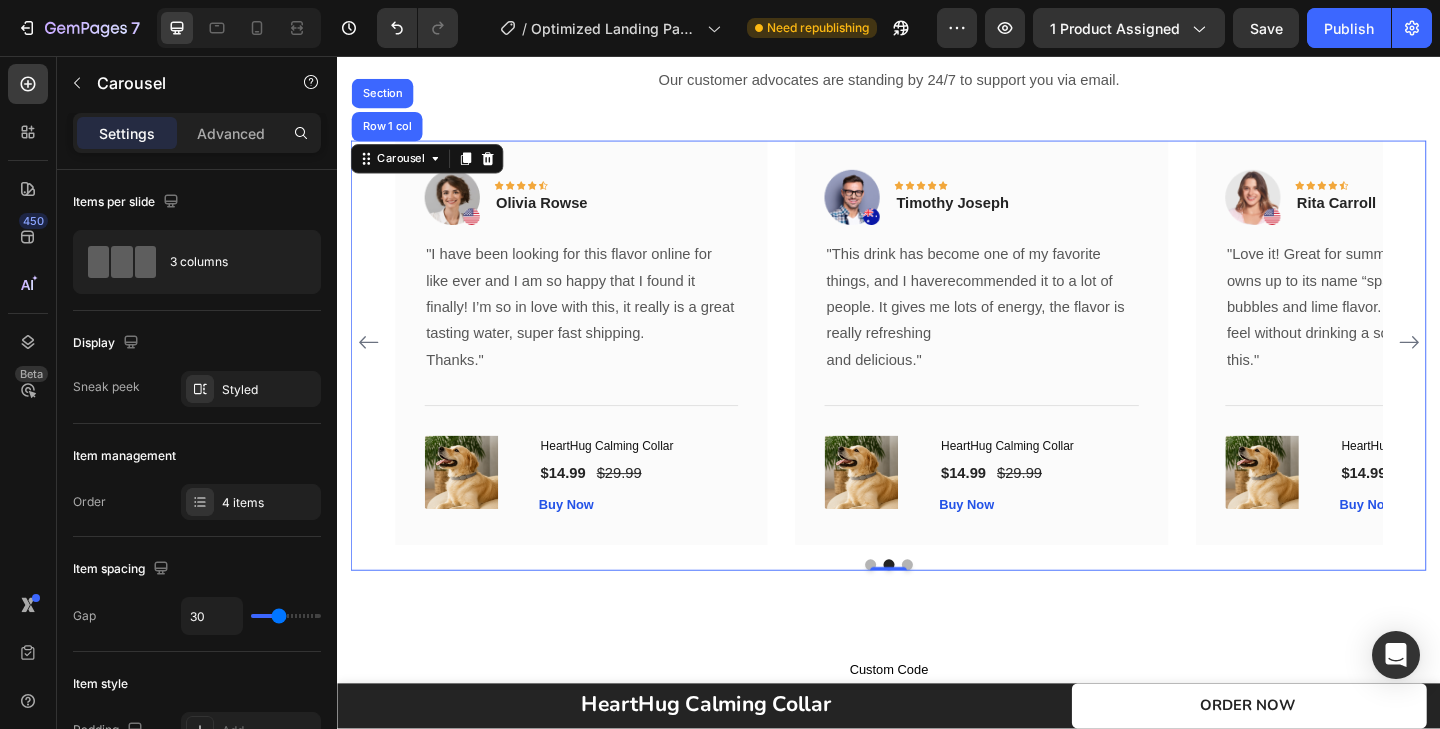 click 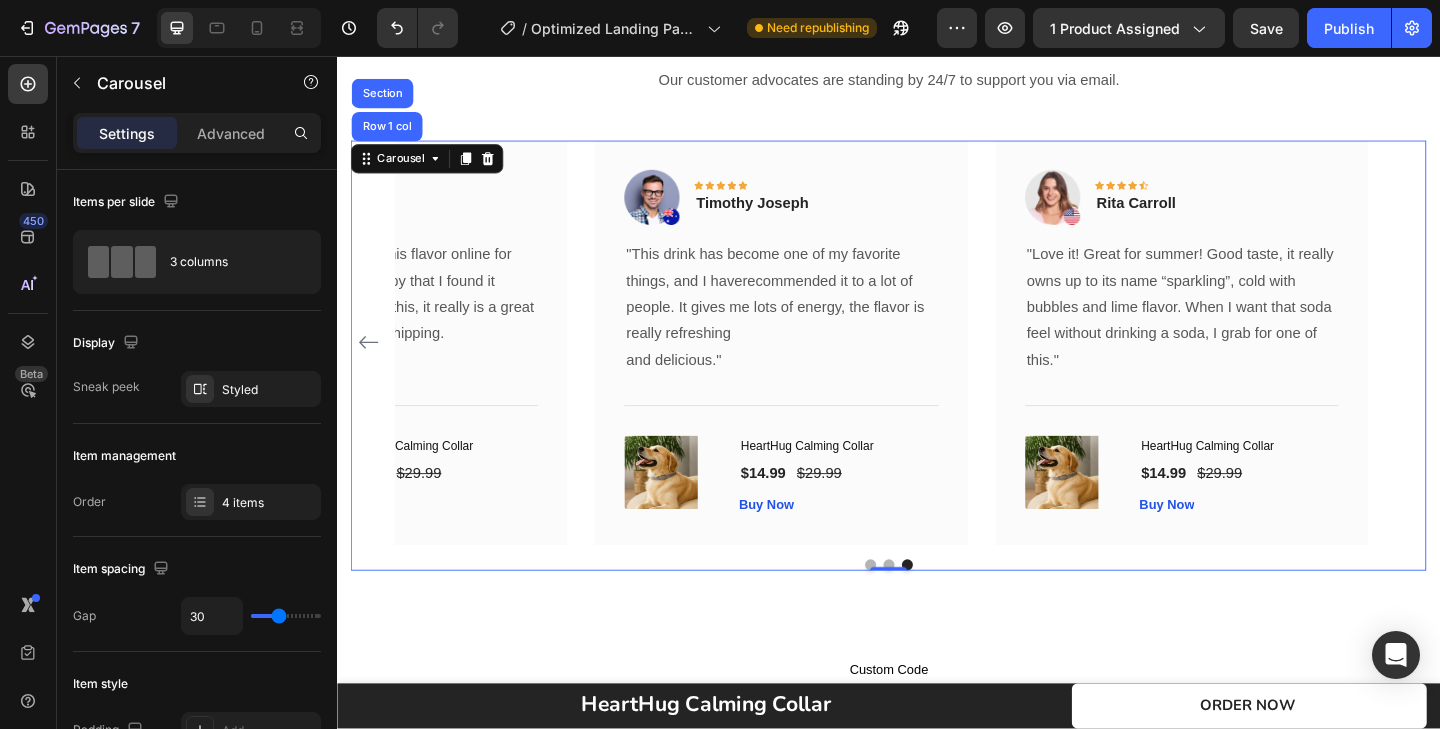click on "Image
Icon
Icon
Icon
Icon
Icon Row [FIRST] [LAST] Text block Row "I have been looking for this flavor online for like ever and I am so happy that I found it finally! I’m so in love with this, it really is a great tasting water, super fast shipping.  Thanks." Text block                Title Line (P) Images & Gallery HeartHug Calming Collar (P) Title $14.99 (P) Price (P) Price $29.99 (P) Price Row" at bounding box center (937, 368) 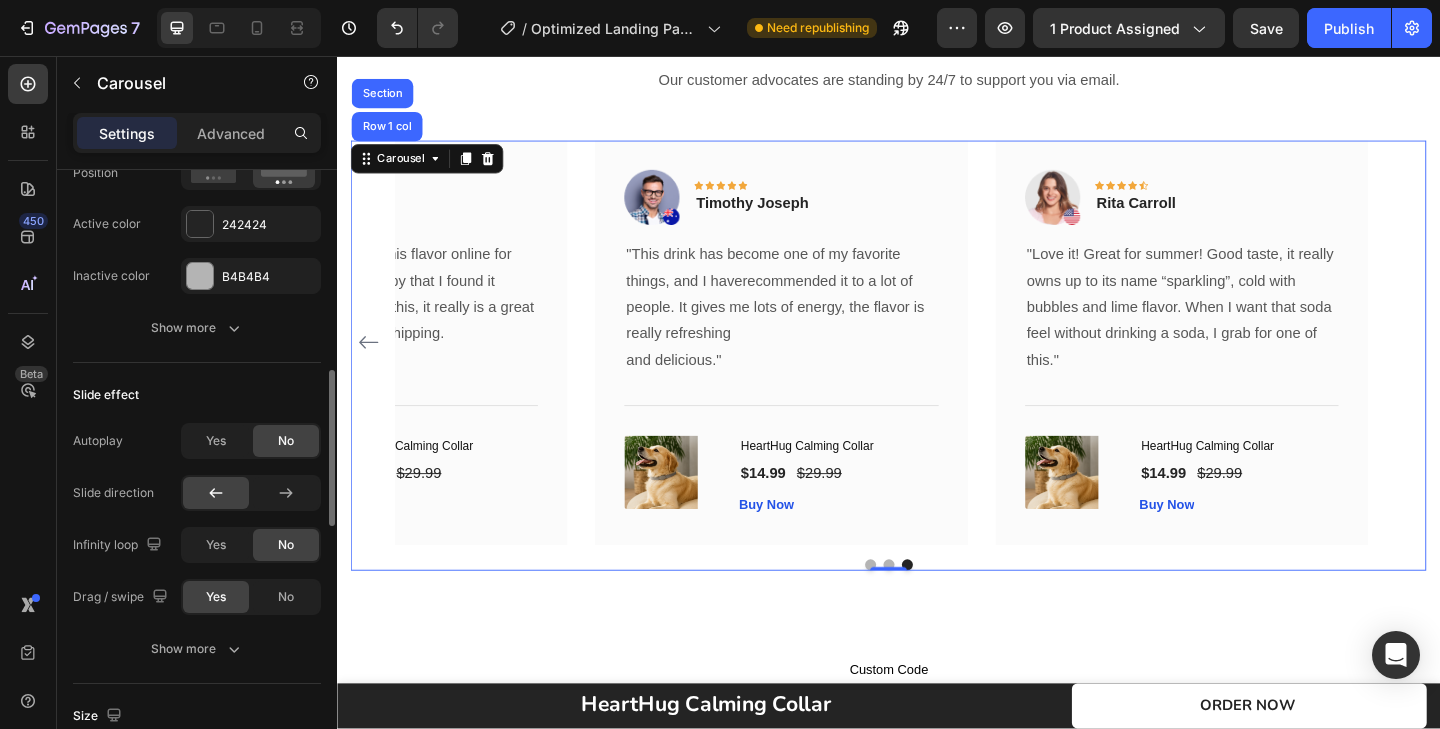 scroll, scrollTop: 1000, scrollLeft: 0, axis: vertical 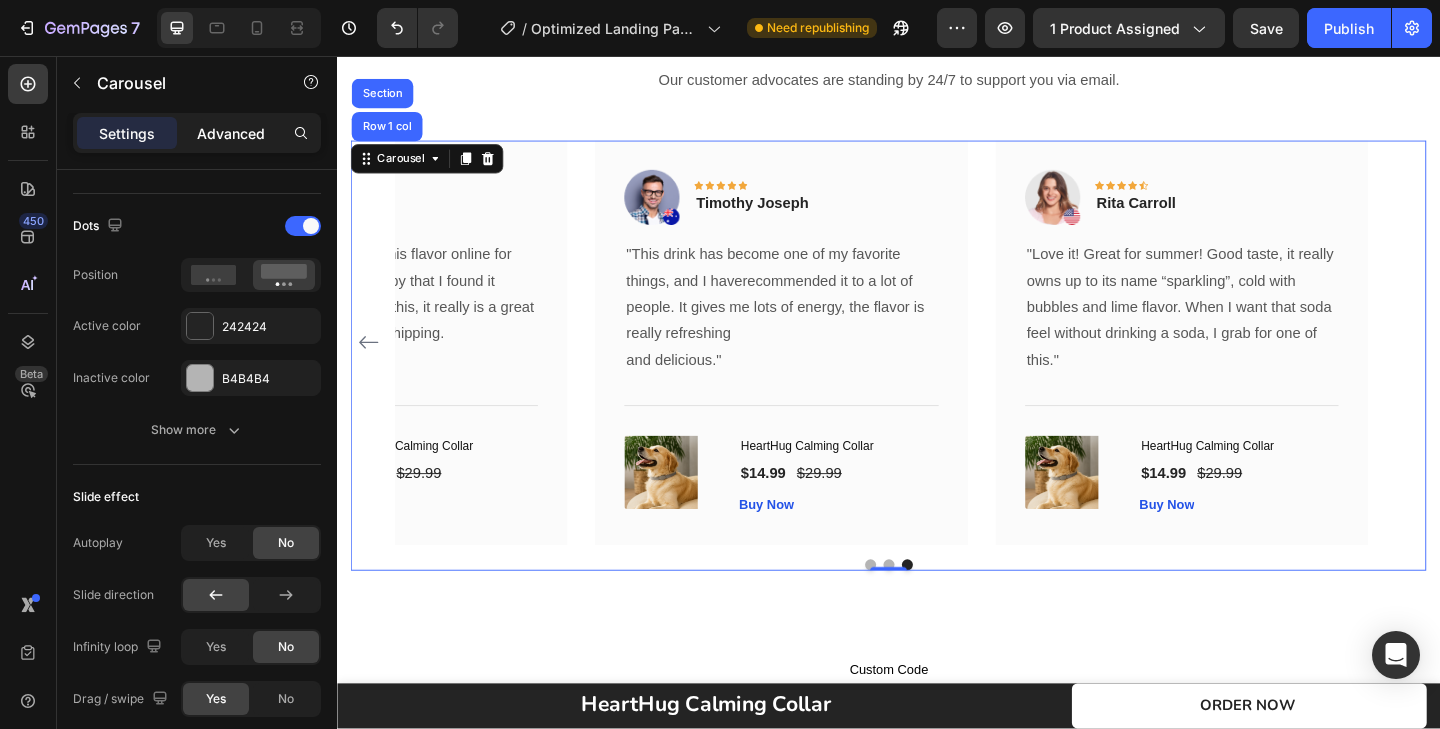click on "Advanced" at bounding box center (231, 133) 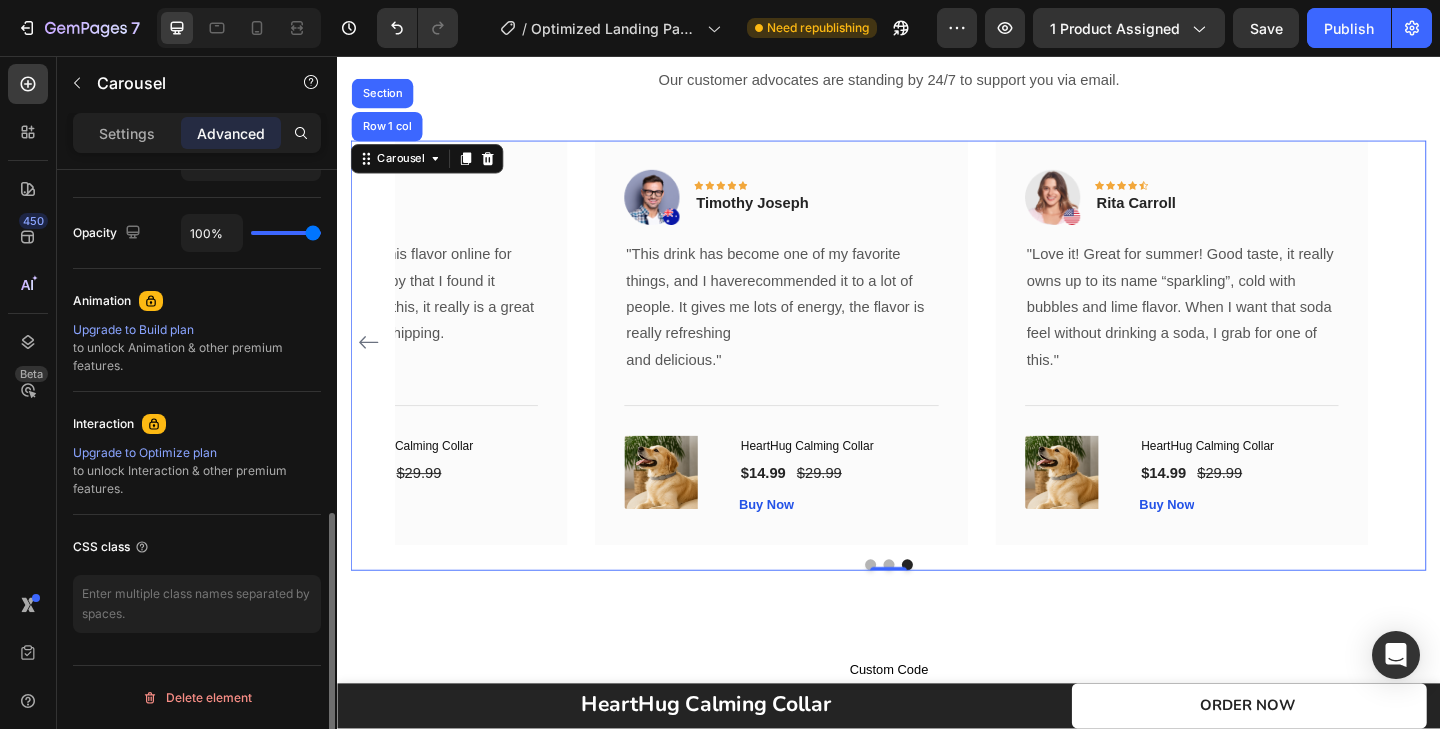 scroll, scrollTop: 772, scrollLeft: 0, axis: vertical 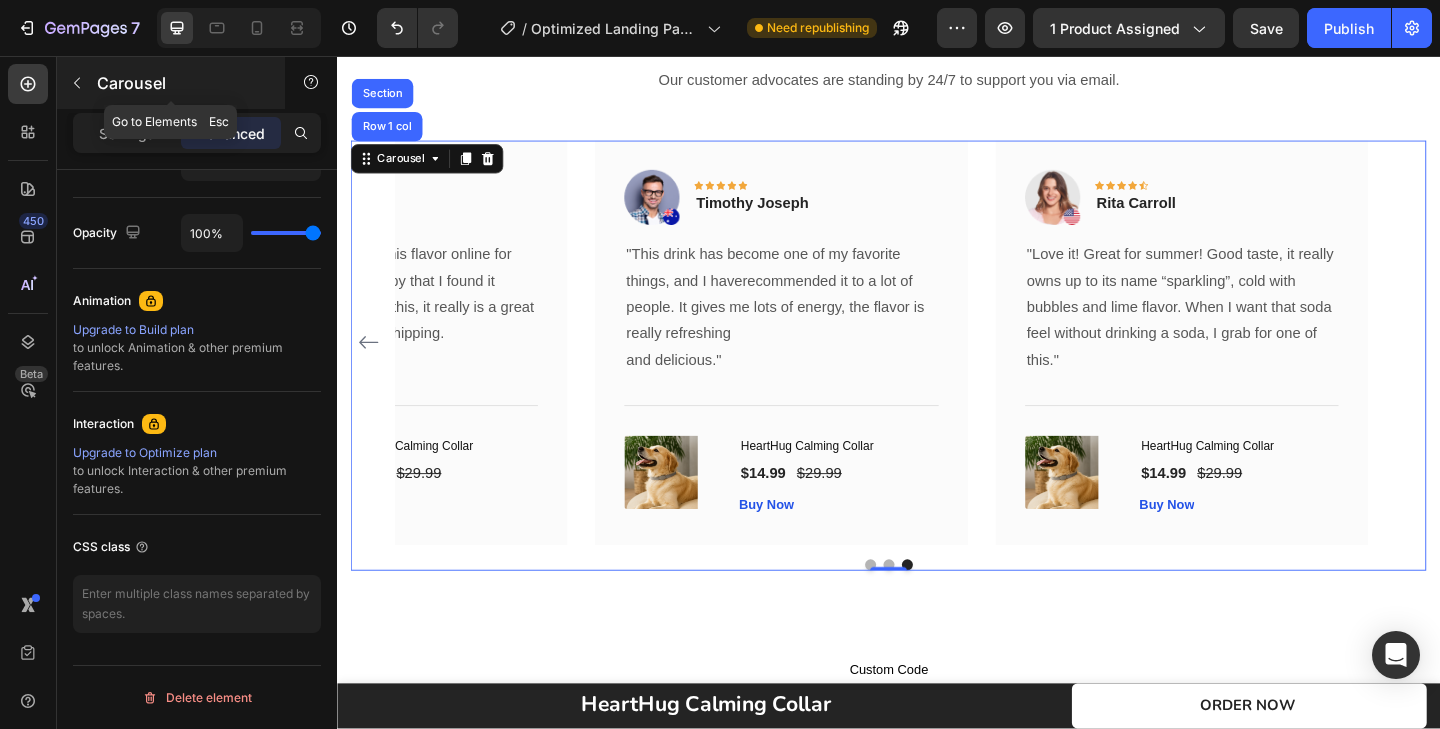 click 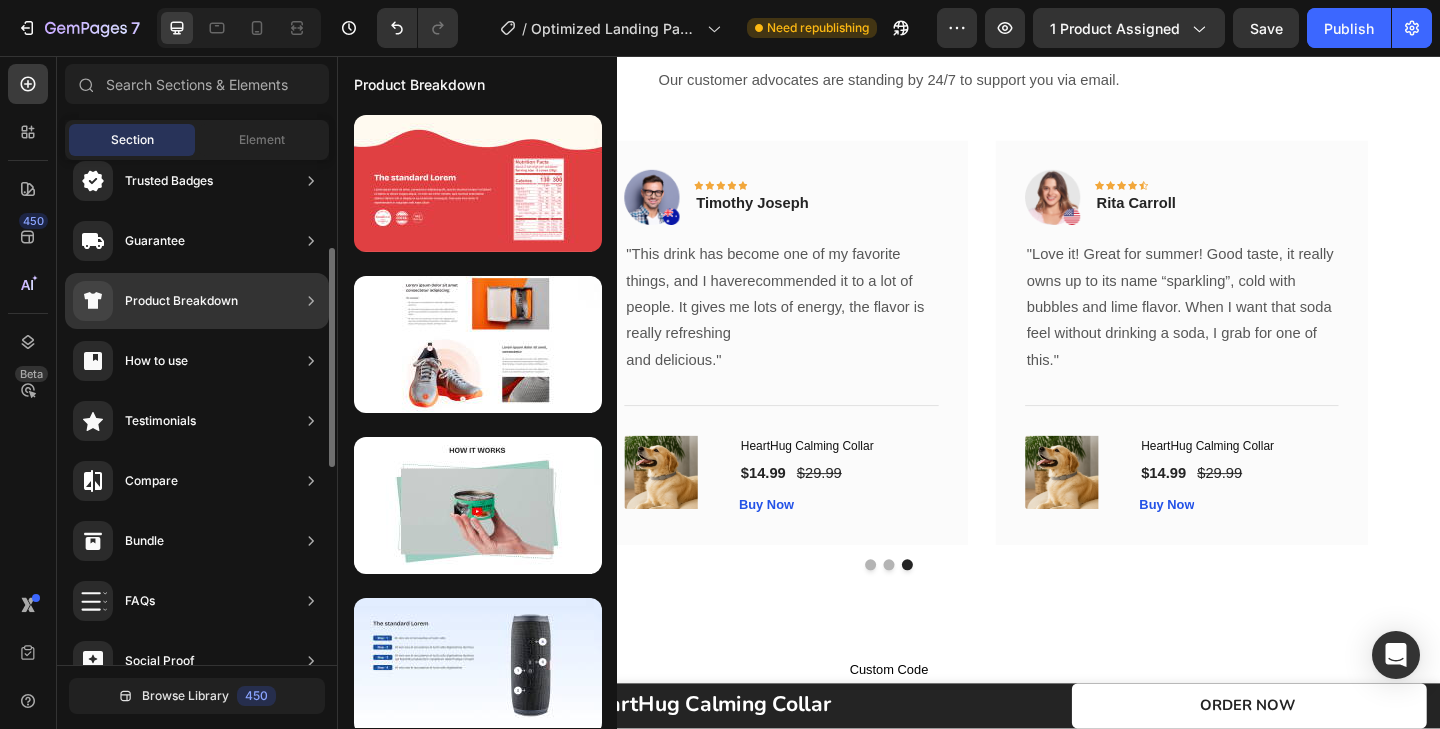 click on "Testimonials" 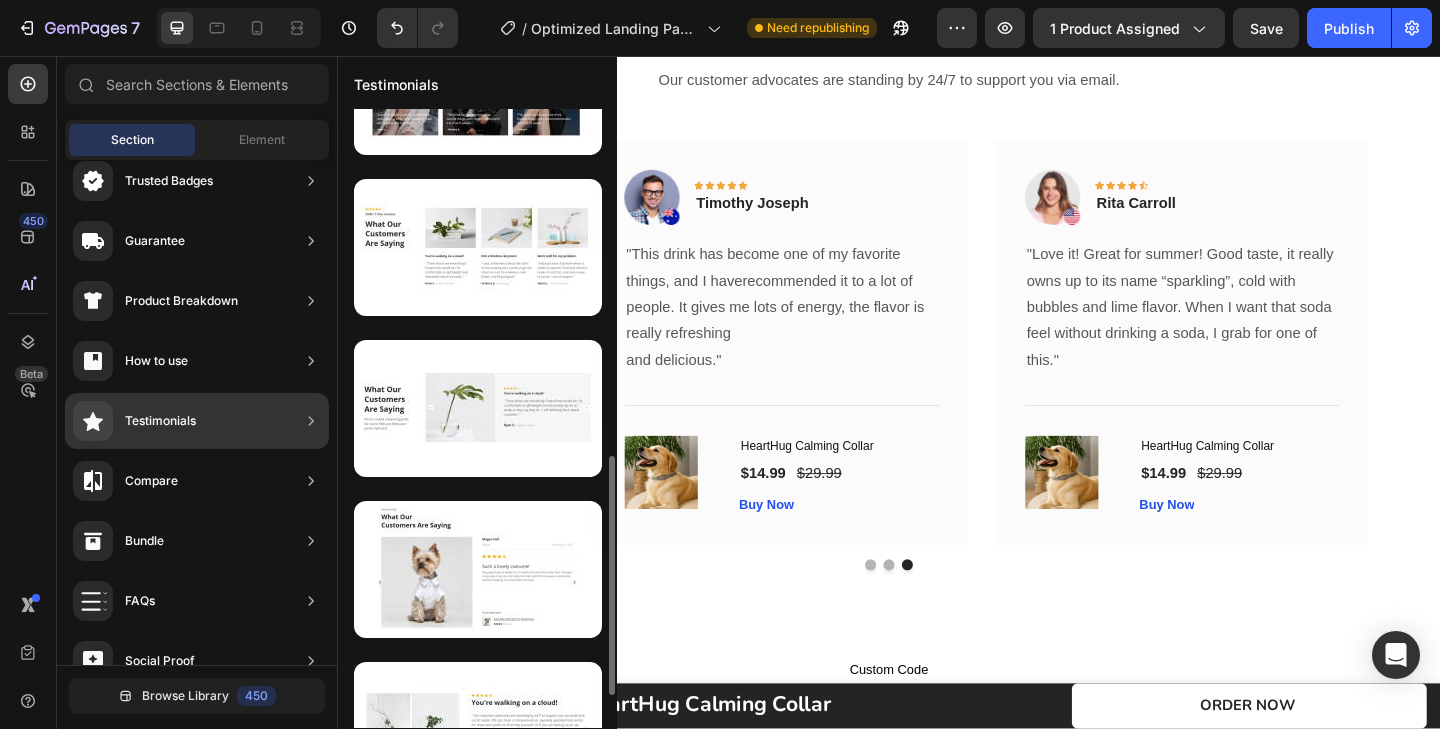 scroll, scrollTop: 904, scrollLeft: 0, axis: vertical 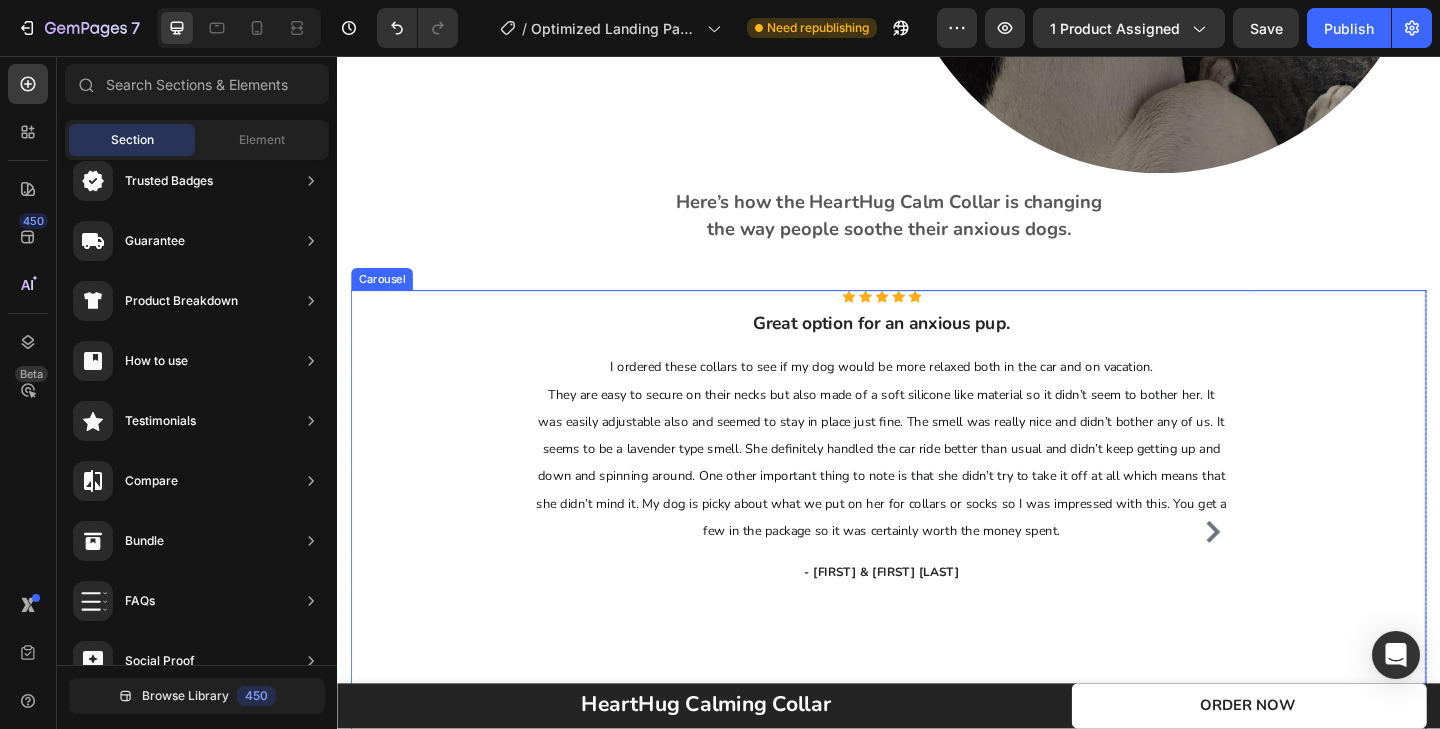 click on "reat option for an anxious pup. Heading I ordered these collars to see if my dog would be more relaxed both in the car and on vacation. They are easy to secure on their necks but also made of a soft silicone like material so it didn’t seem to bother her. It was easily adjustable also and seemed to stay in place just fine. The smell was really nice and didn’t bother any of us. It seems to be a lavender type smell. She definitely handled the car ride better than usual and didn’t keep getting up and down and spinning around. One other important thing to note is that she didn’t try to take it off at all which means that she didn’t mind it. My dog is picky about what we put on her for collars or socks so I was impressed with this. You get a few in the package so it was certainly worth the money spent. Text block - [FIRST] & [FIRST] [LAST] Text block                Icon" at bounding box center [937, 587] 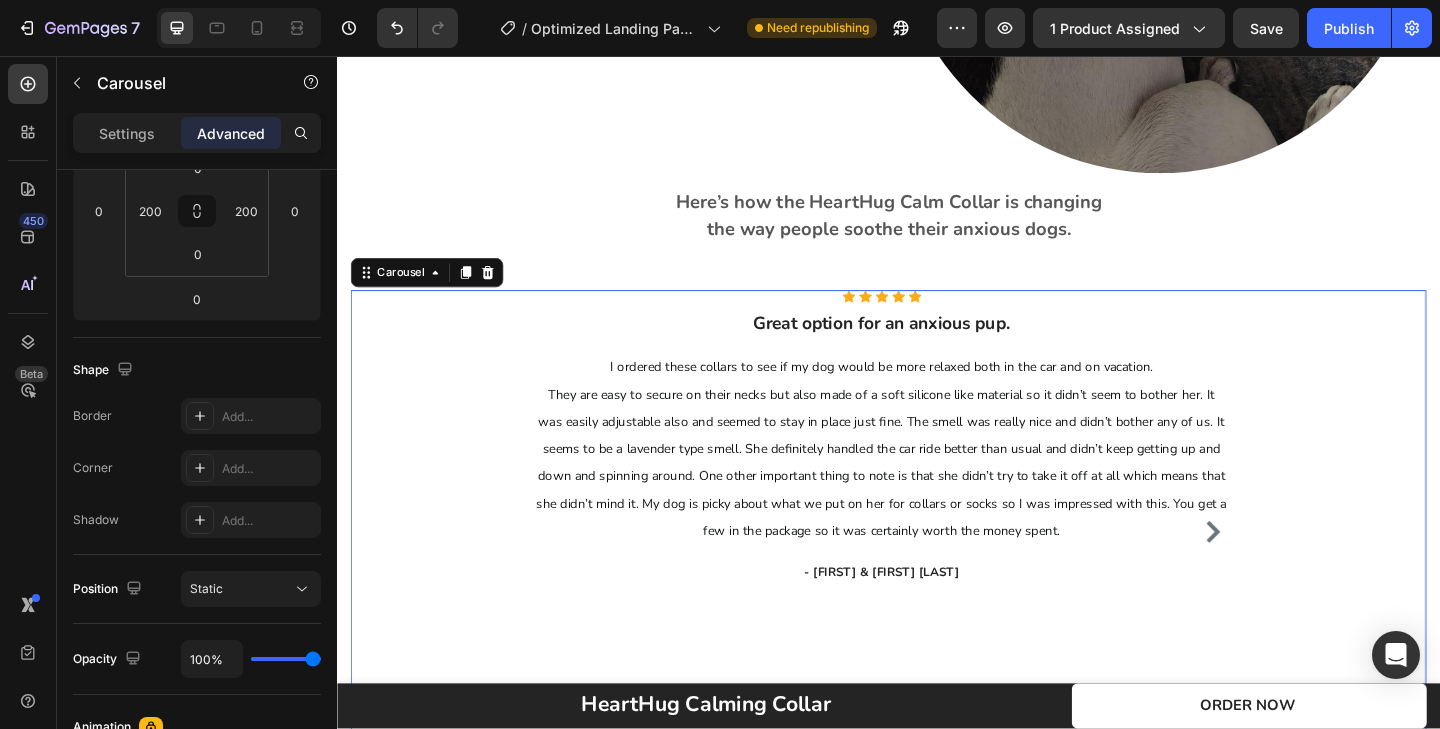 scroll, scrollTop: 772, scrollLeft: 0, axis: vertical 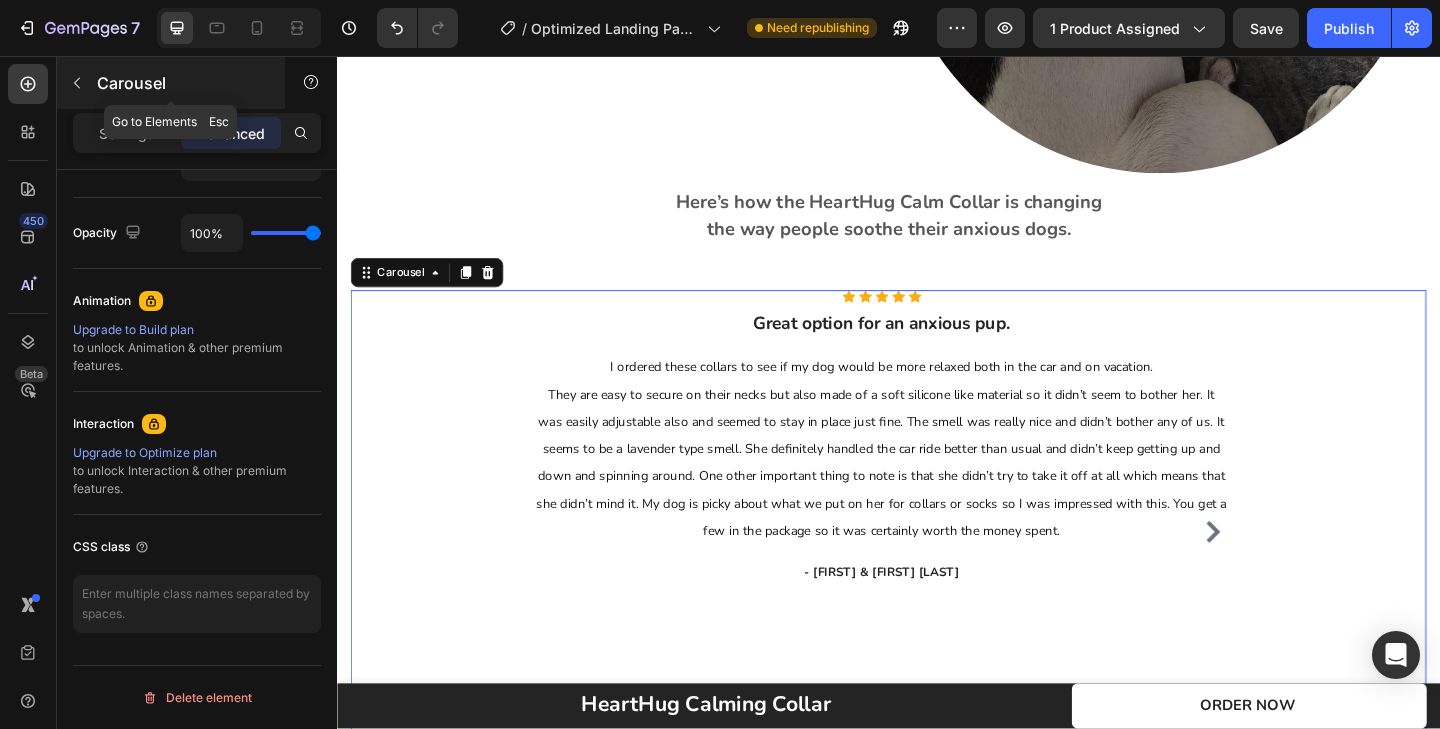 click 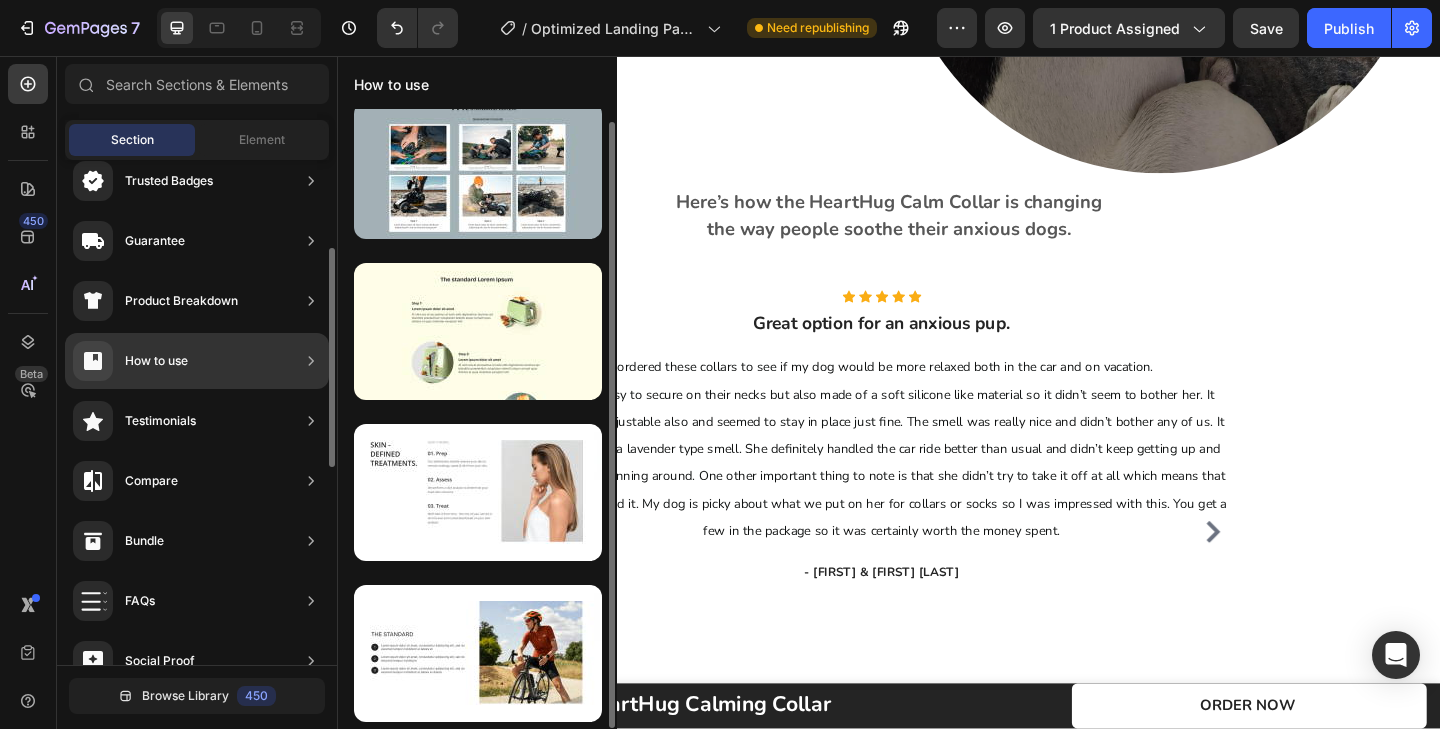 scroll, scrollTop: 13, scrollLeft: 0, axis: vertical 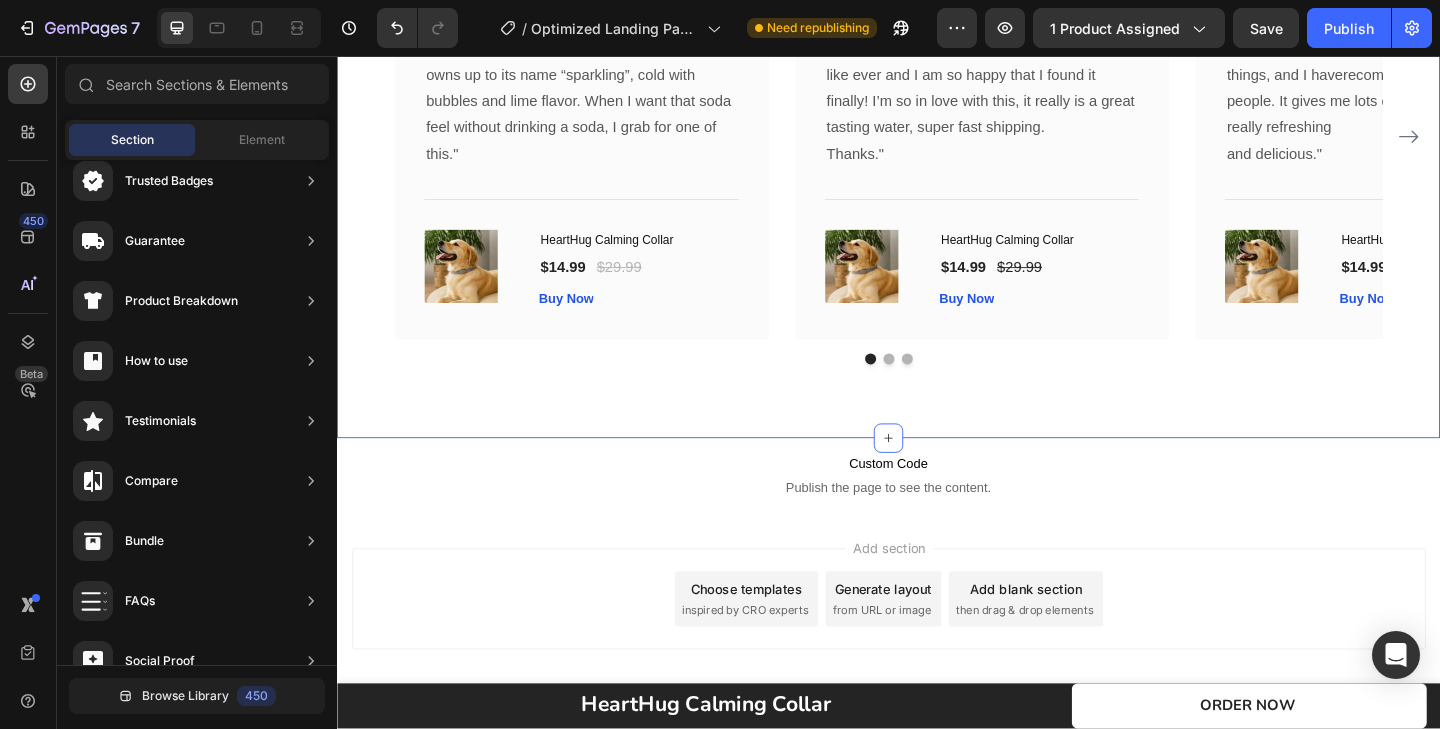 click on "What Our Customers Are Saying Heading Our customer advocates are standing by 24/7 to support you via email. Text block
Image
Icon
Icon
Icon
Icon
Icon Row [FIRST] [LAST] Text block Row "Love it! Great for summer! Good taste, it really owns up to its name “sparkling”, cold with bubbles and lime flavor. When I want that soda feel without drinking a soda, I grab for one of this." Text block                Title Line (P) Images & Gallery HeartHug Calming Collar (P) Title $14.99 (P) Price (P) Price $29.99 (P) Price (P) Price Row Buy Now (P) Cart Button Product Row Image
Icon
Icon
Icon
Icon
Icon Row [FIRST] [LAST] Text block Row "I have been looking for this flavor online for like ever and I am so happy that I found it finally! I’m so in love with this, it really is a great tasting water, super fast shipping.  Thanks." Text block Title Row" at bounding box center [937, 81] 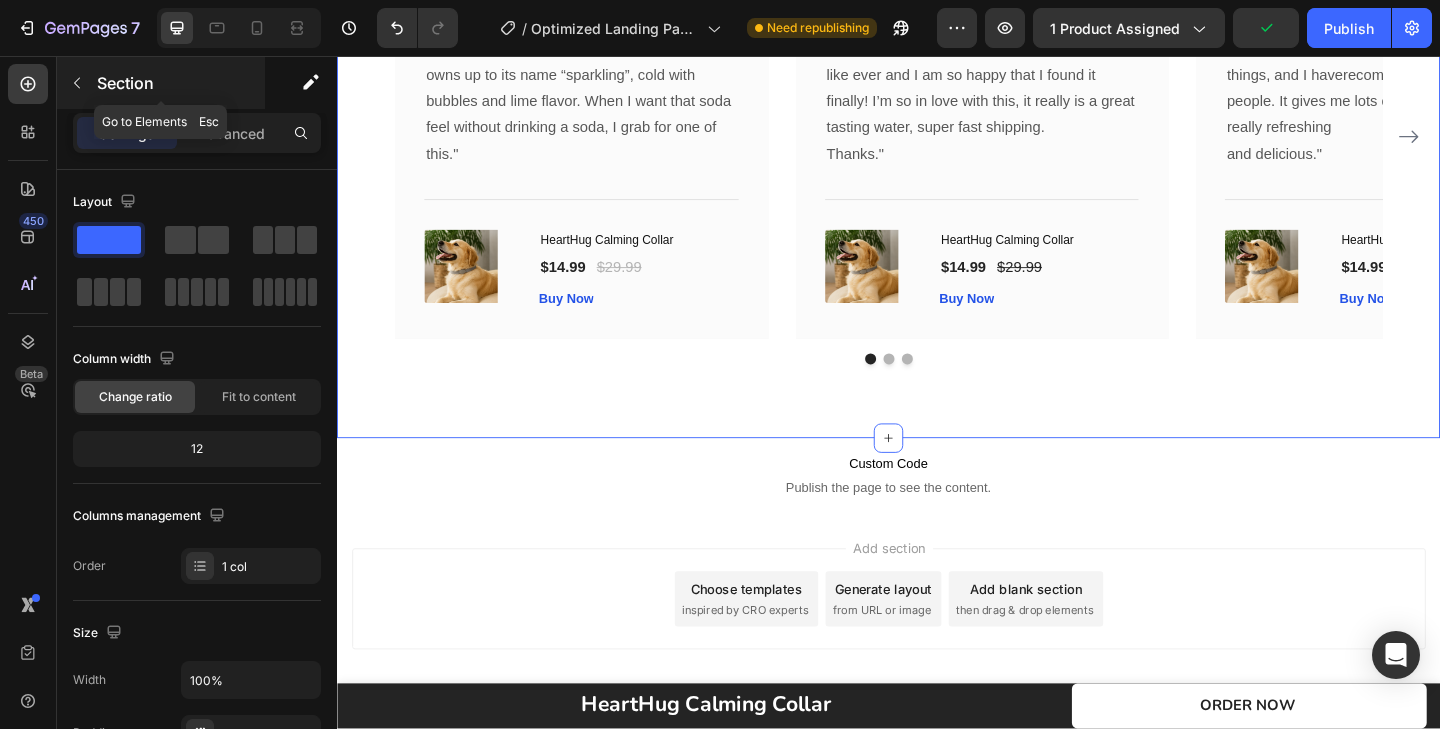 click 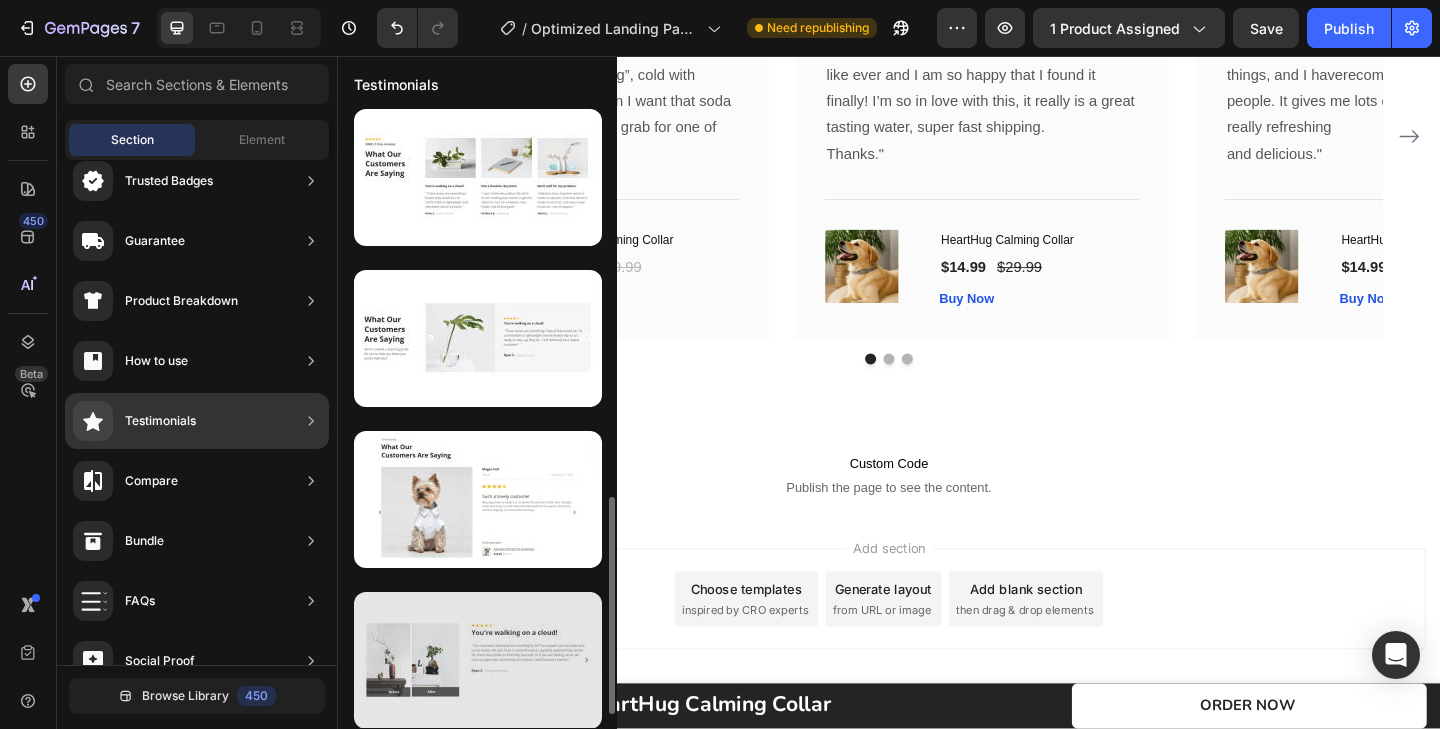 scroll, scrollTop: 968, scrollLeft: 0, axis: vertical 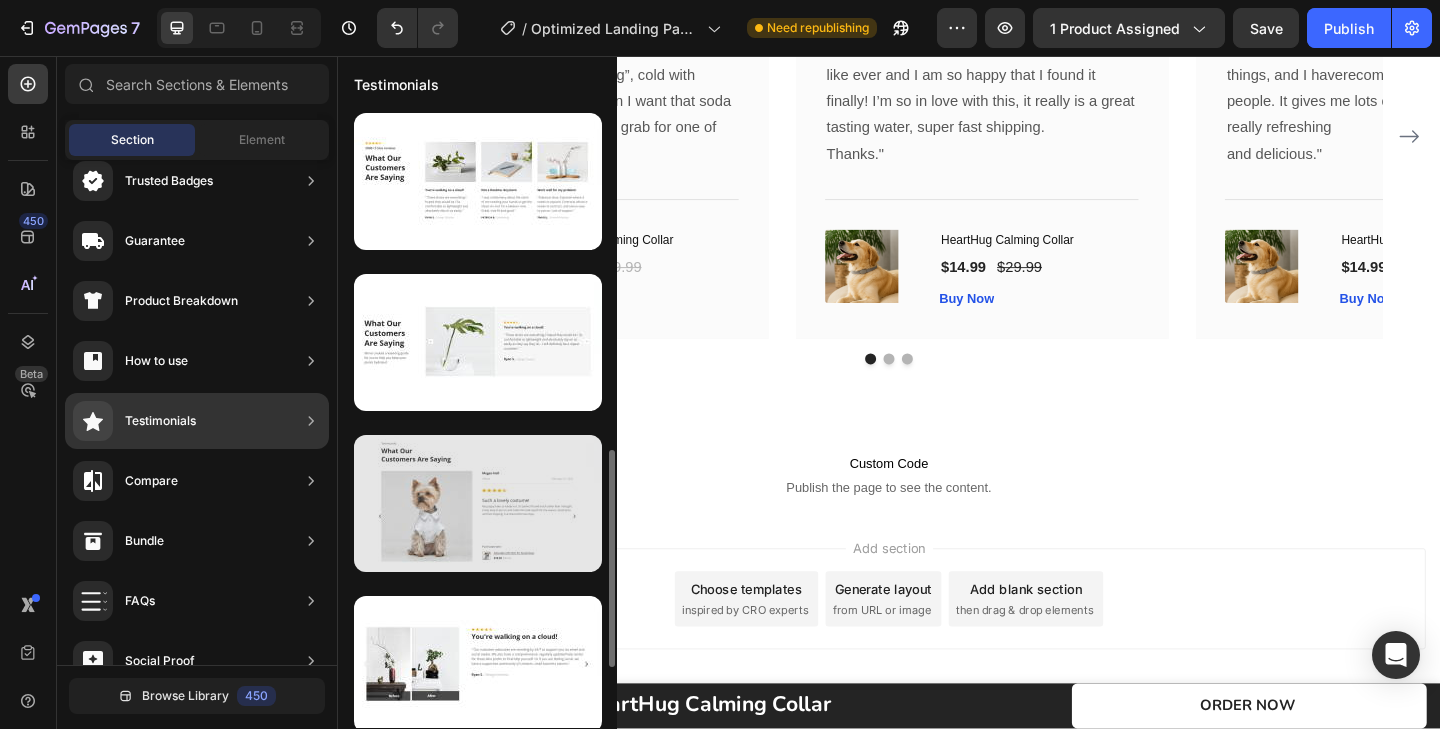 click at bounding box center [478, 503] 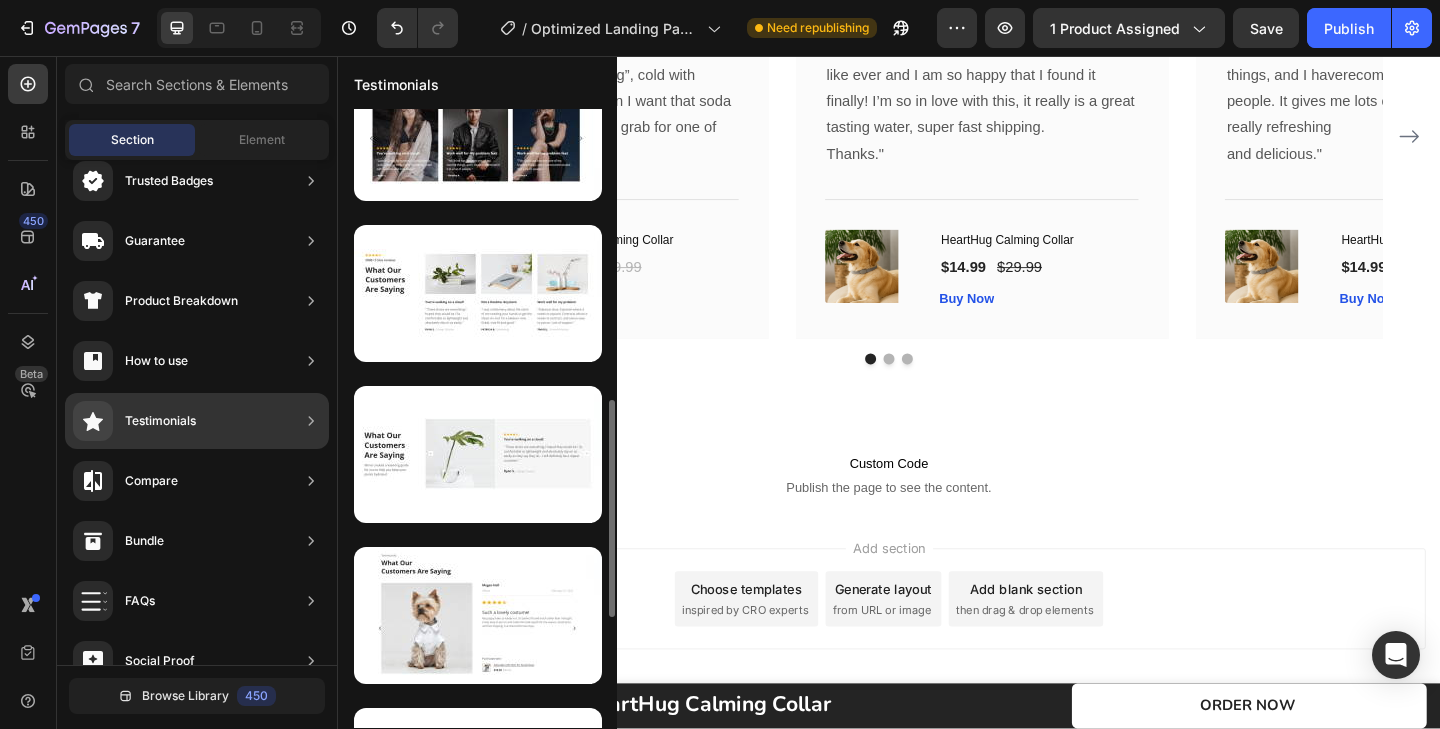 scroll, scrollTop: 848, scrollLeft: 0, axis: vertical 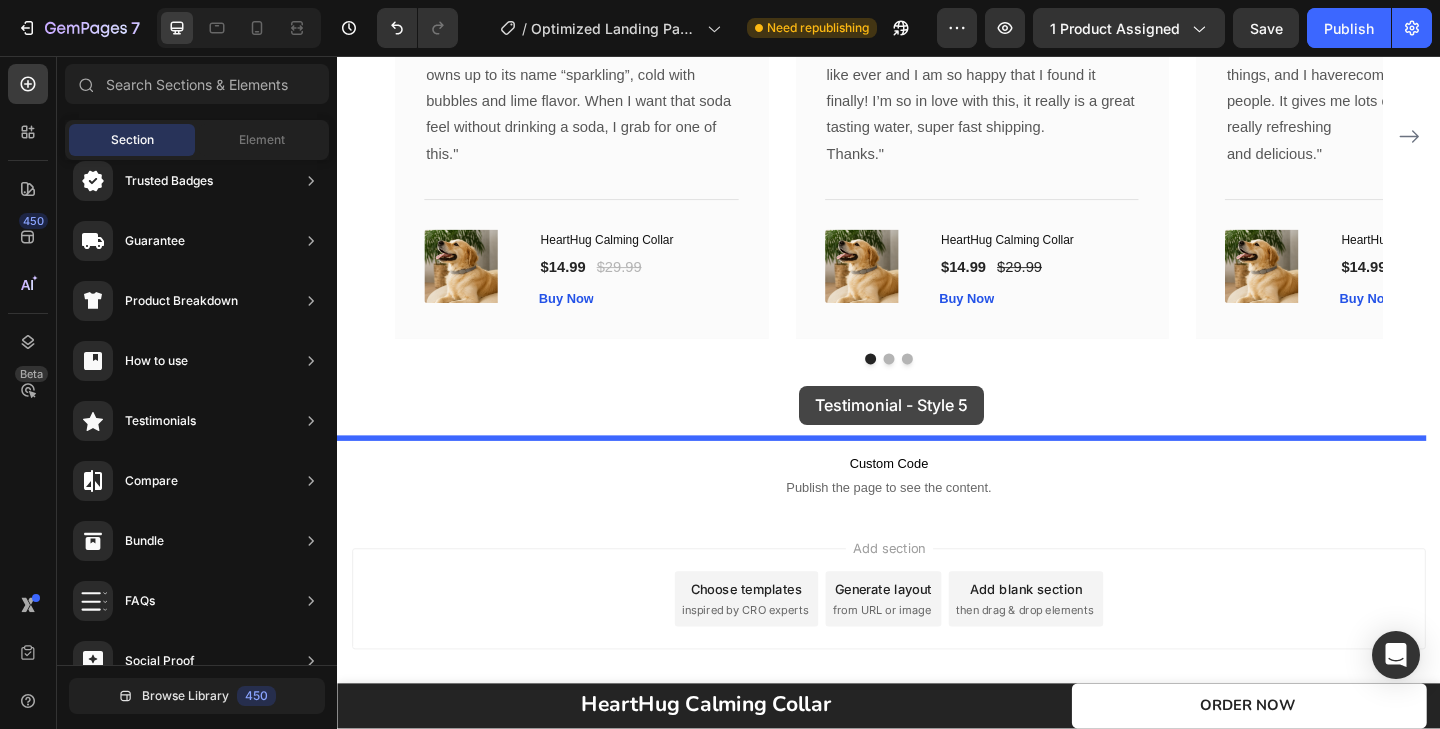 drag, startPoint x: 852, startPoint y: 375, endPoint x: 840, endPoint y: 415, distance: 41.761227 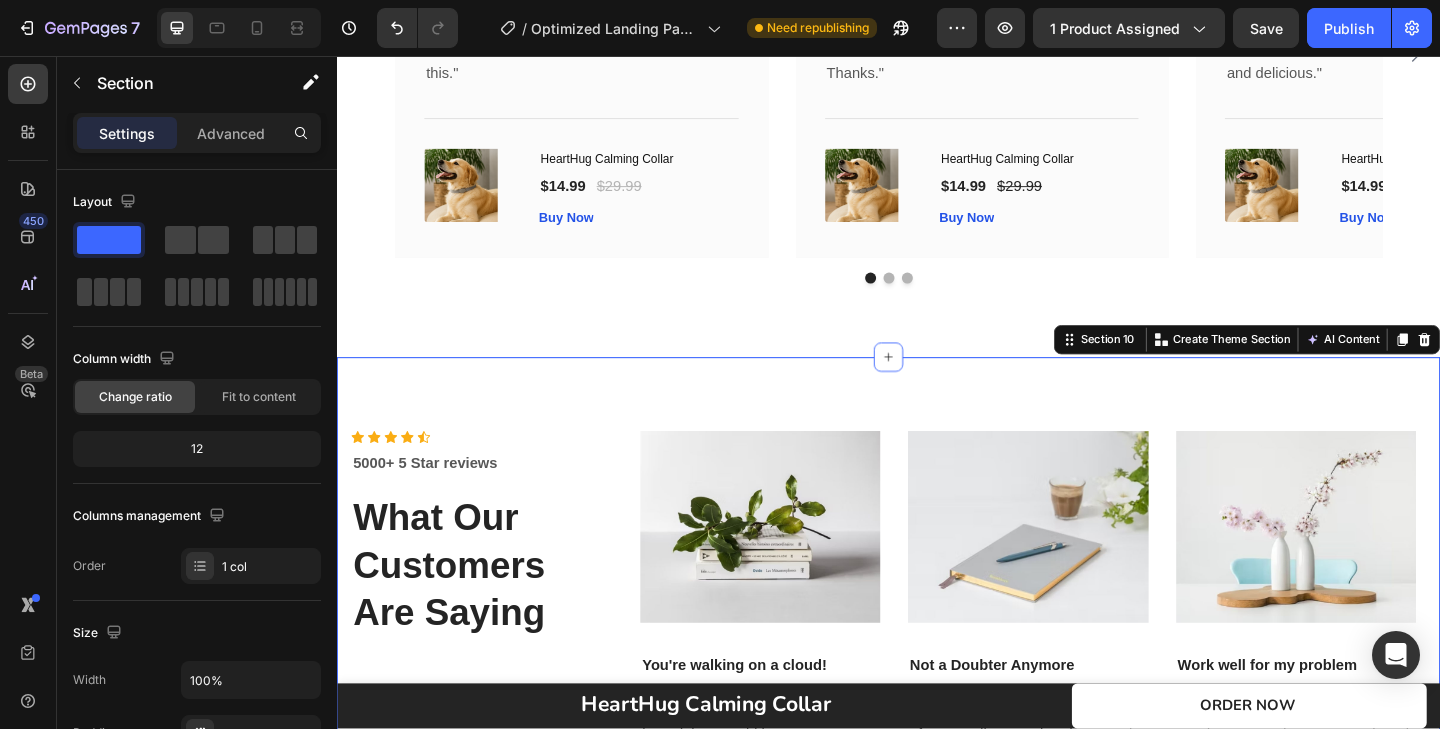 scroll, scrollTop: 6639, scrollLeft: 0, axis: vertical 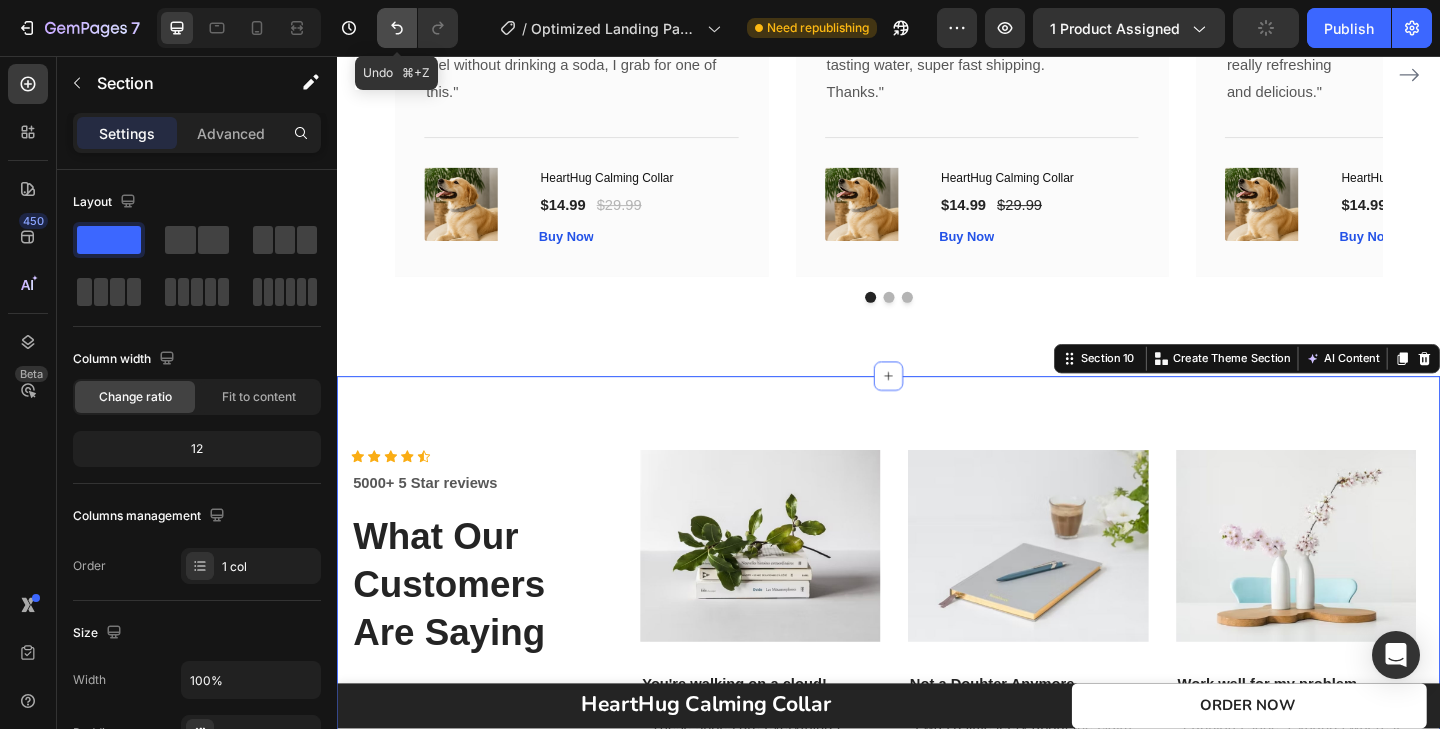 click 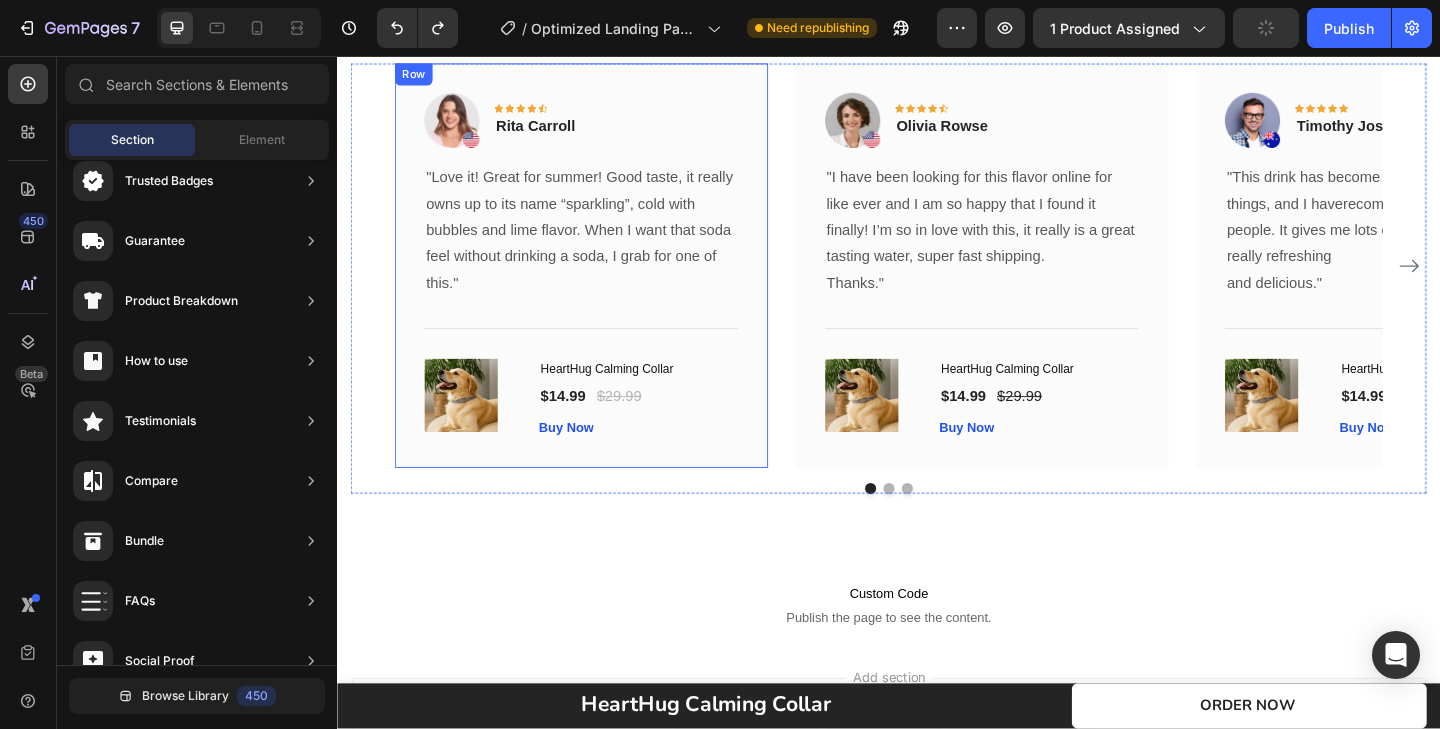 scroll, scrollTop: 6341, scrollLeft: 0, axis: vertical 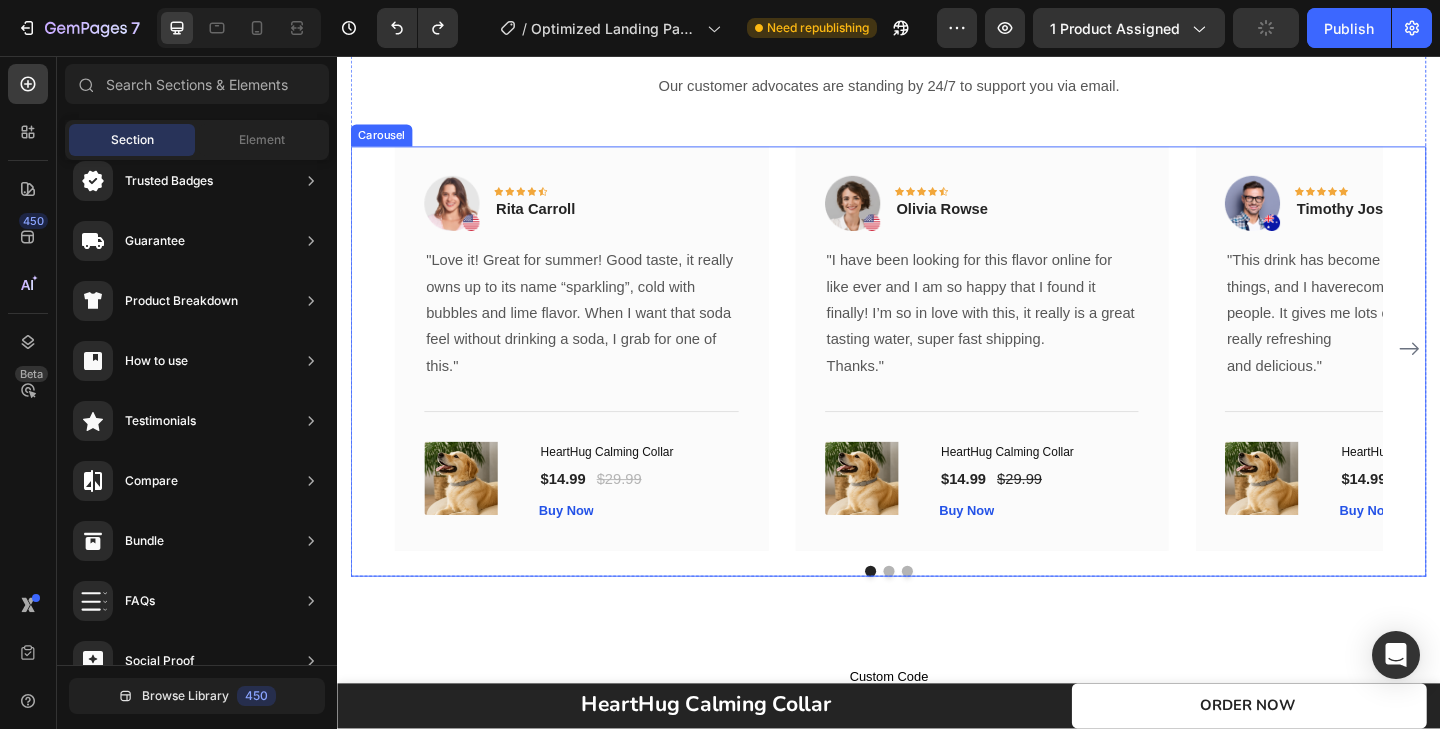 click at bounding box center (937, 617) 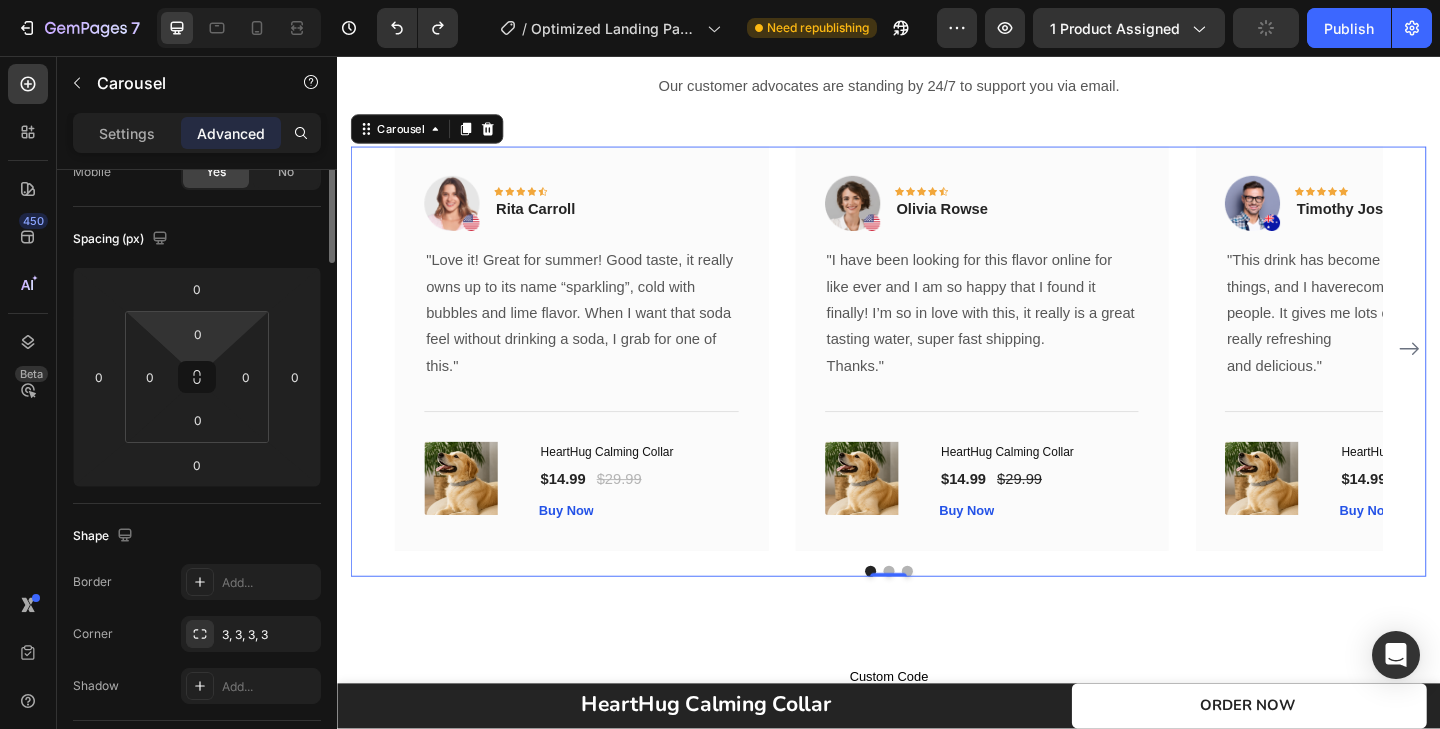 scroll, scrollTop: 0, scrollLeft: 0, axis: both 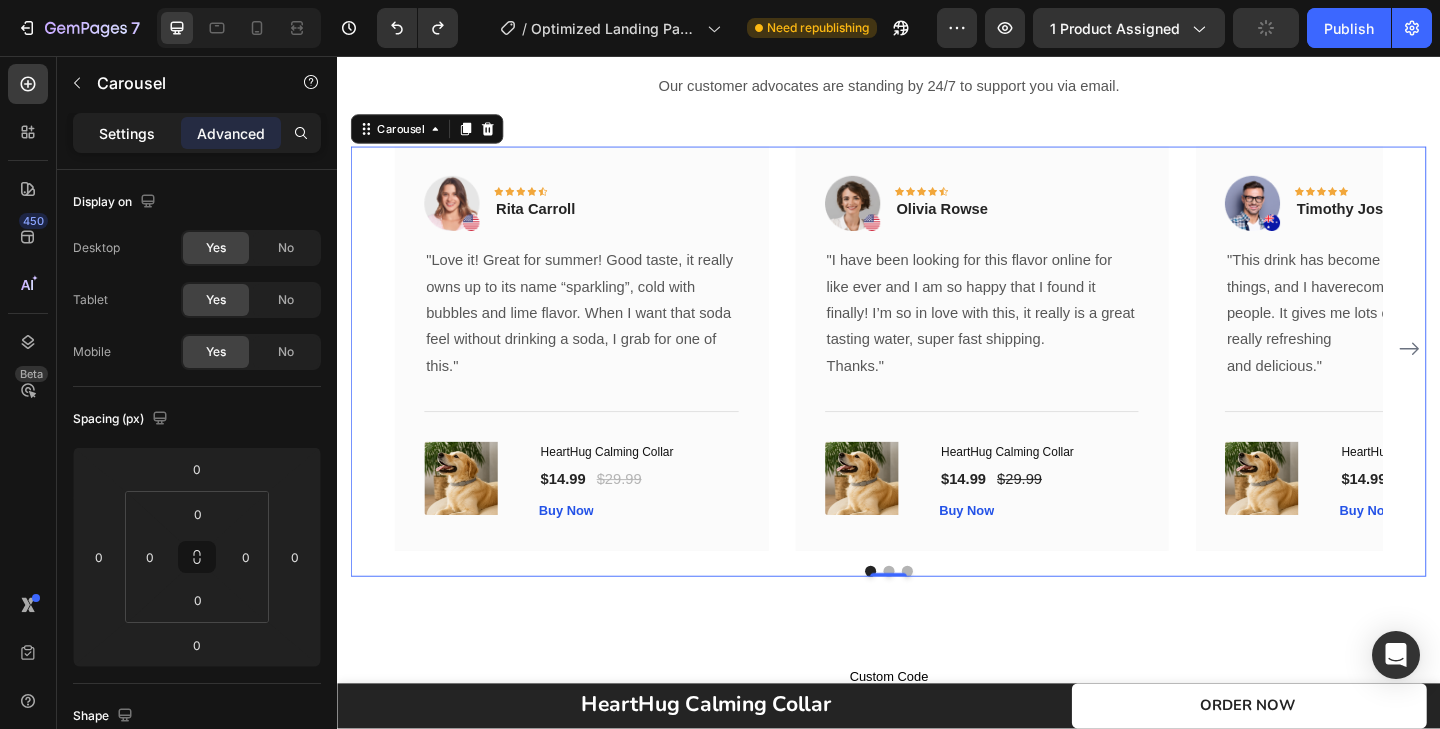 click on "Settings" at bounding box center (127, 133) 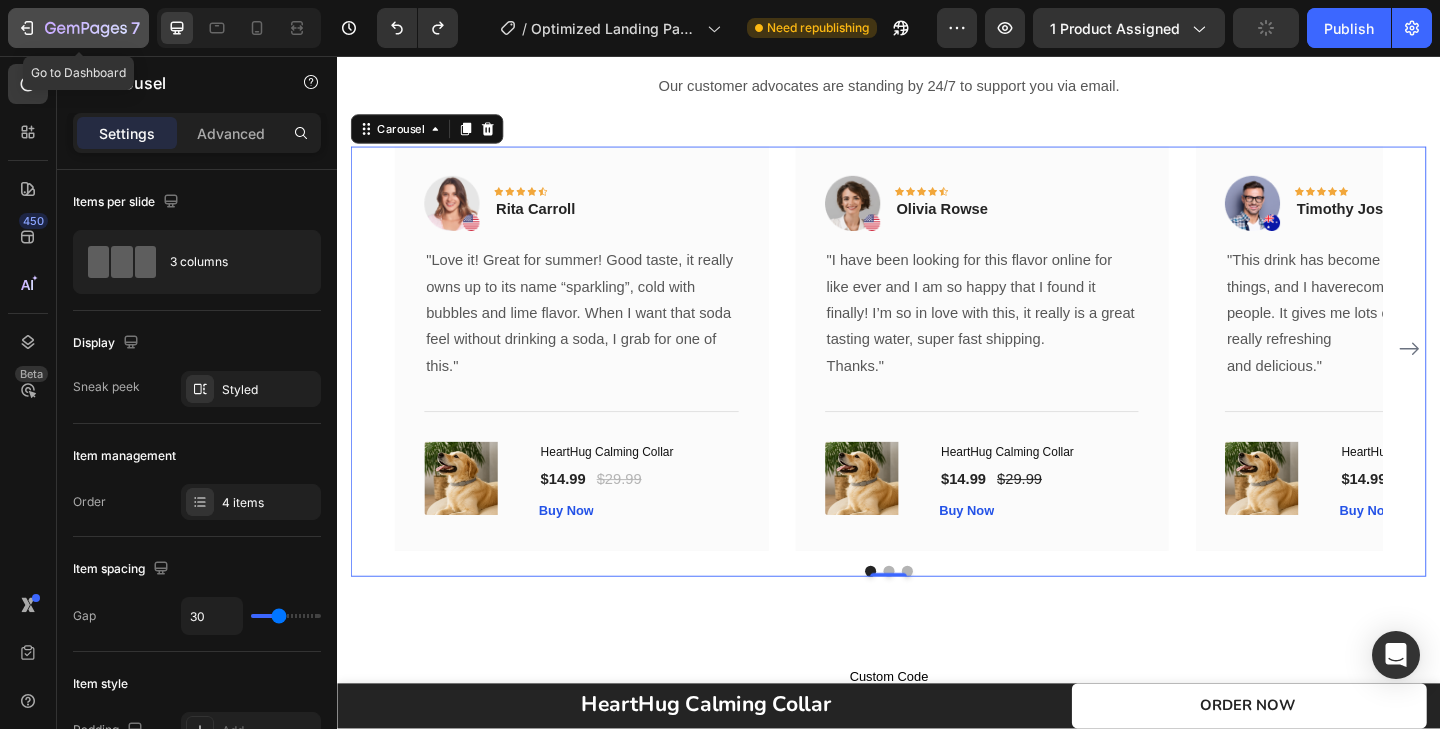 click 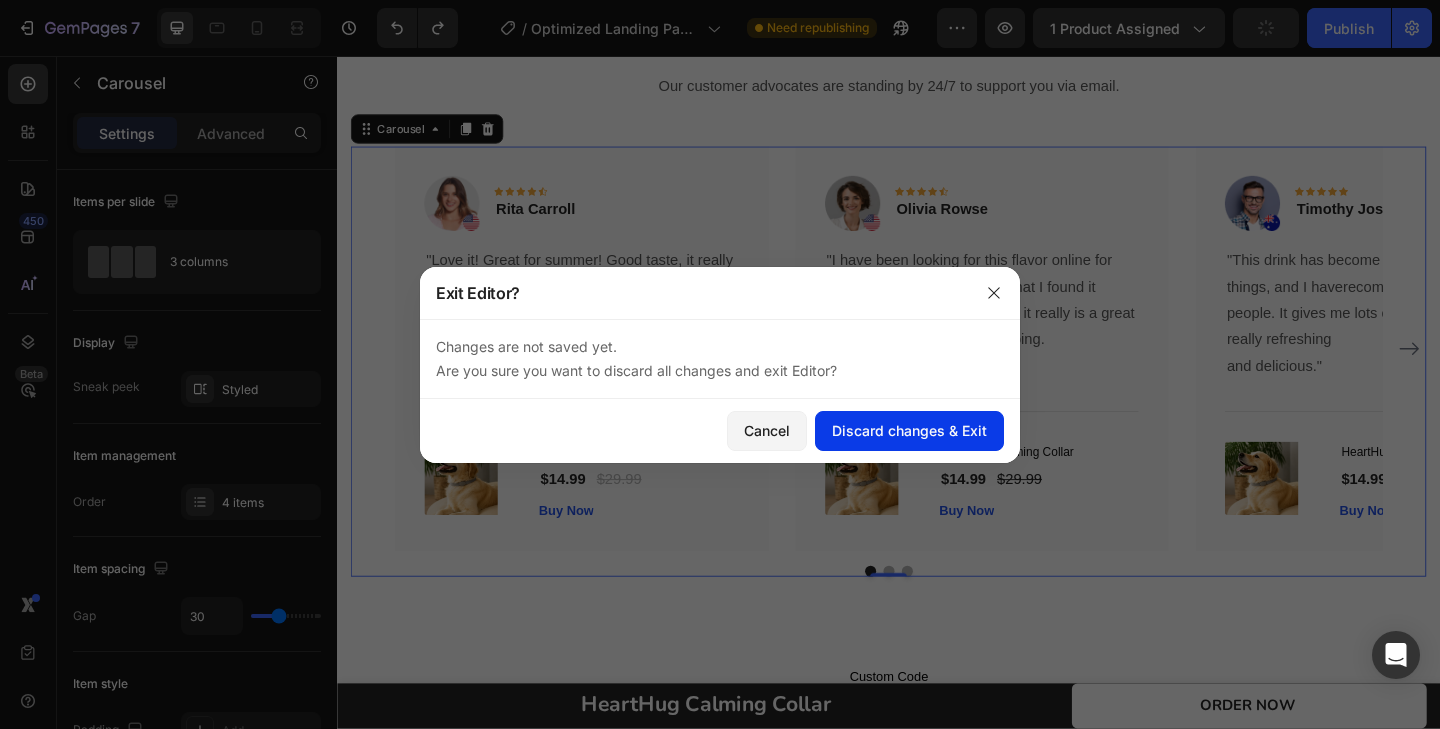 click on "Discard changes & Exit" at bounding box center (909, 430) 